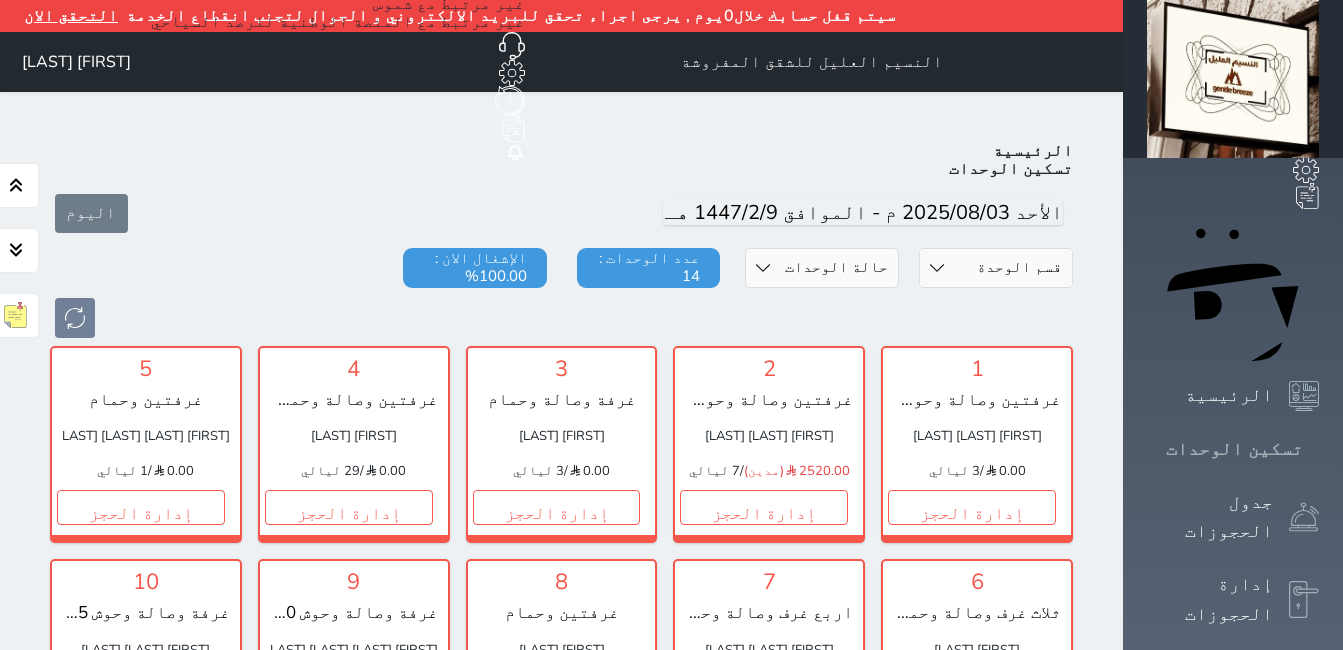 click 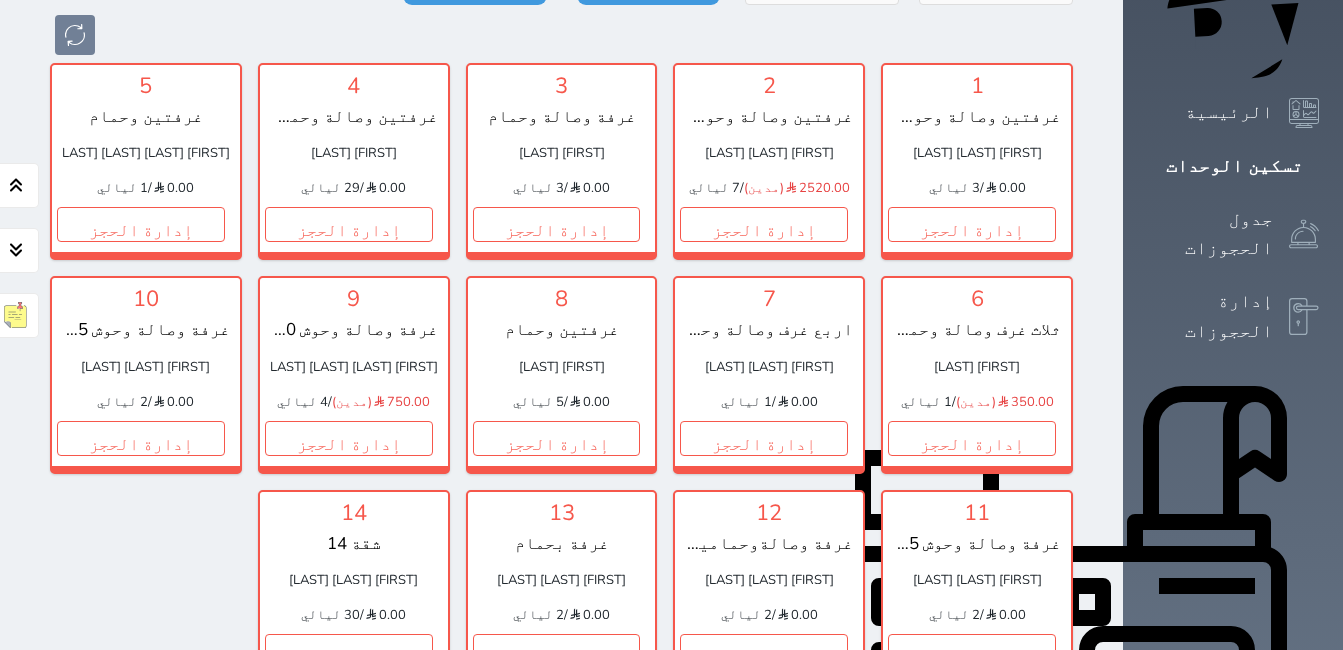 scroll, scrollTop: 300, scrollLeft: 0, axis: vertical 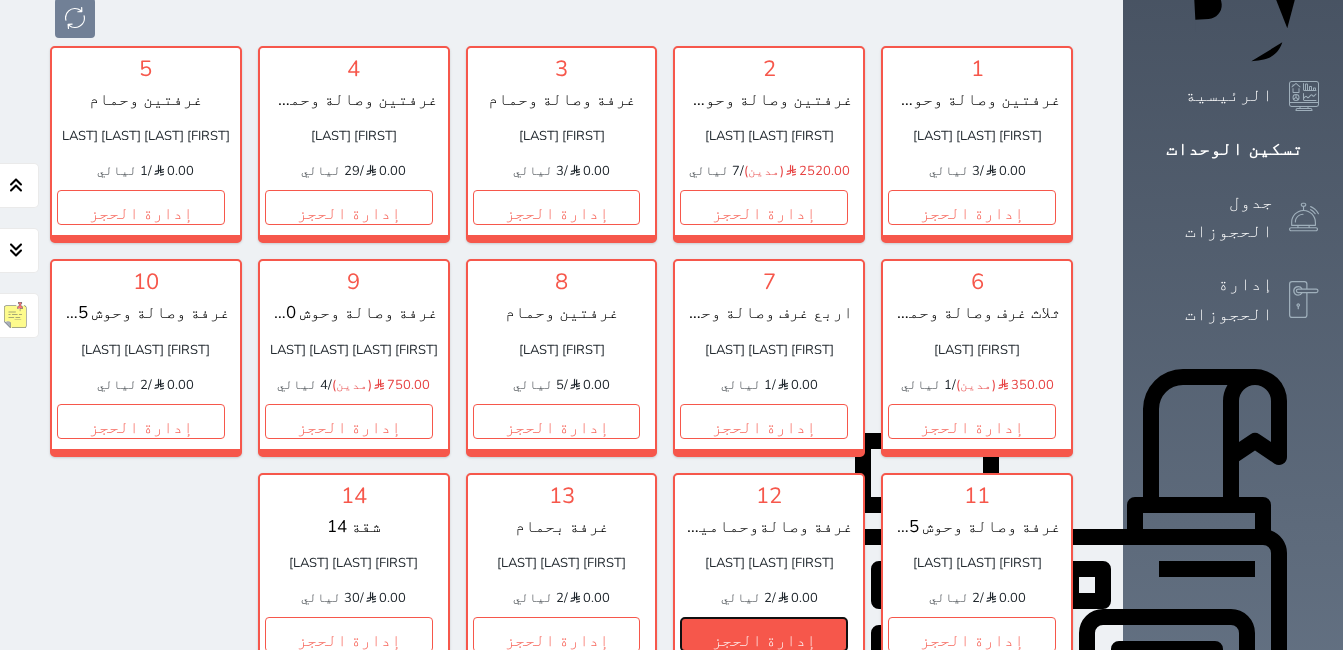 click on "إدارة الحجز" at bounding box center (764, 634) 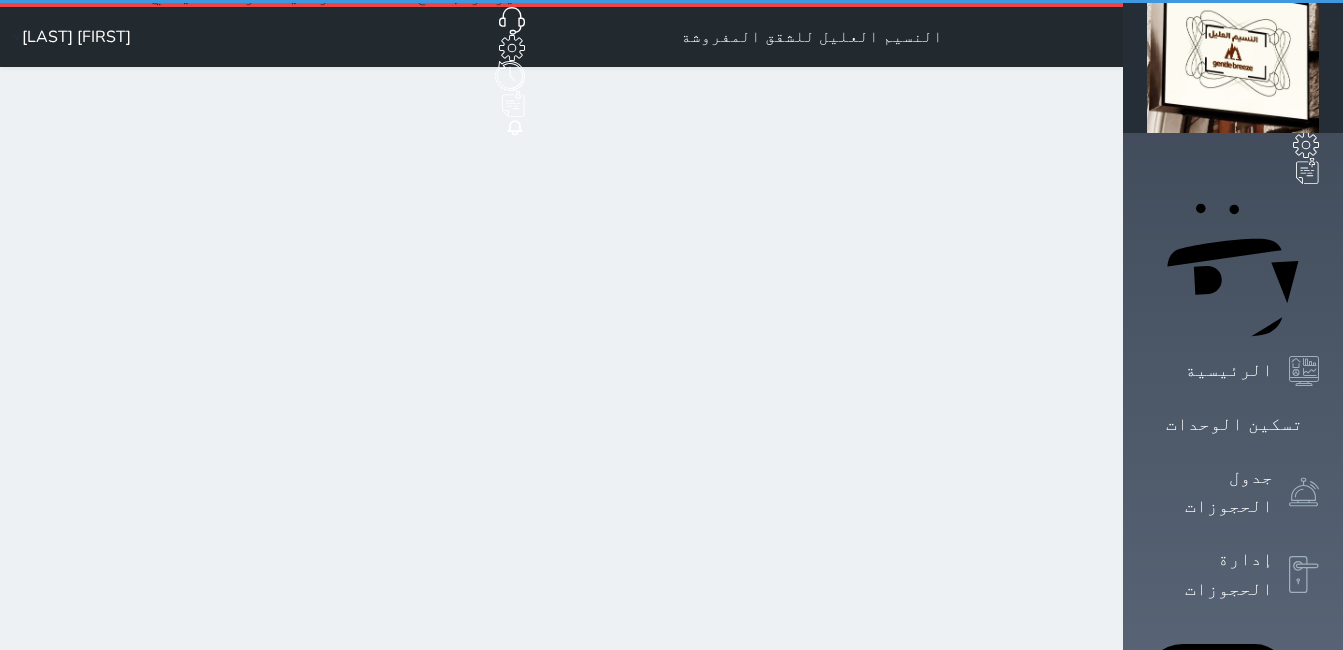 scroll, scrollTop: 0, scrollLeft: 0, axis: both 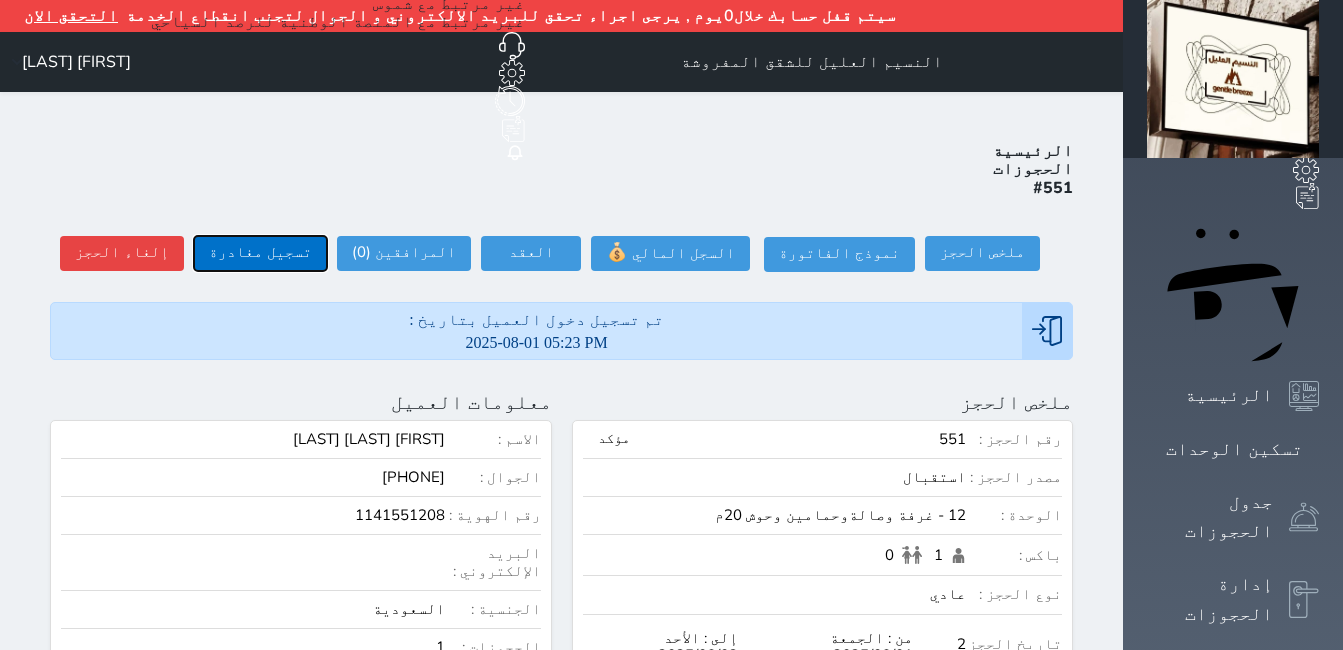 click on "تسجيل مغادرة" at bounding box center (260, 253) 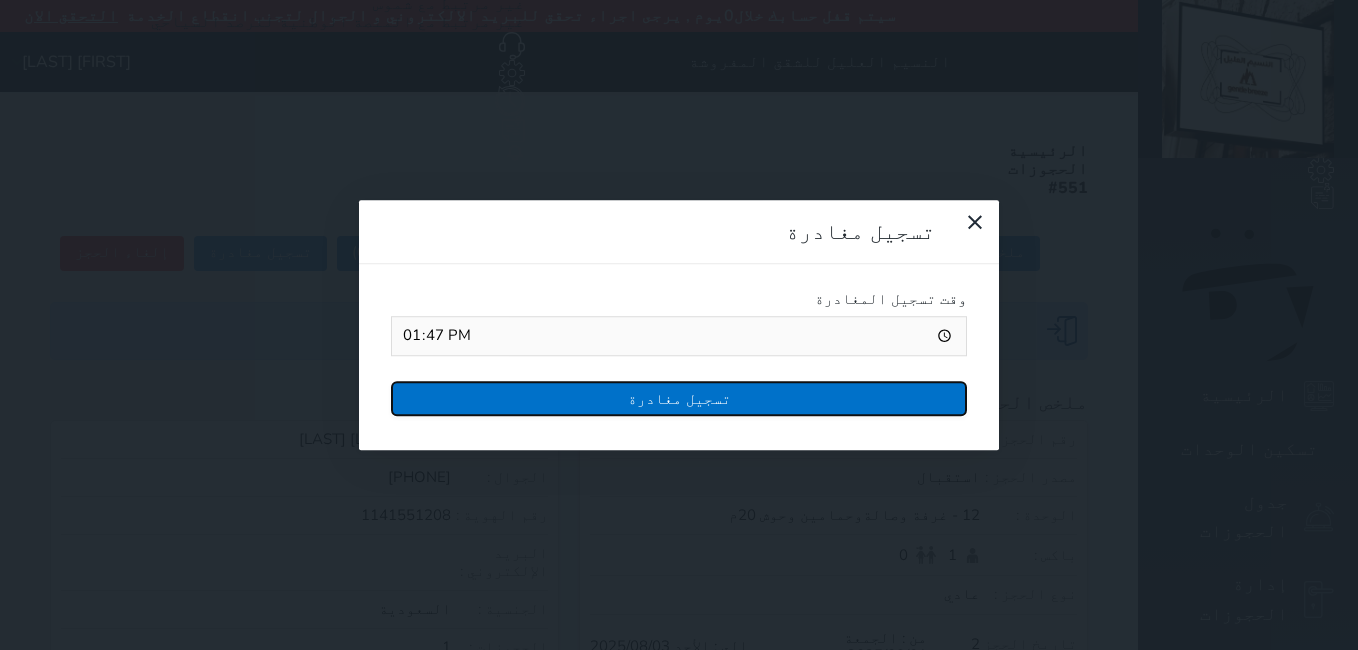 click on "تسجيل مغادرة" at bounding box center [679, 398] 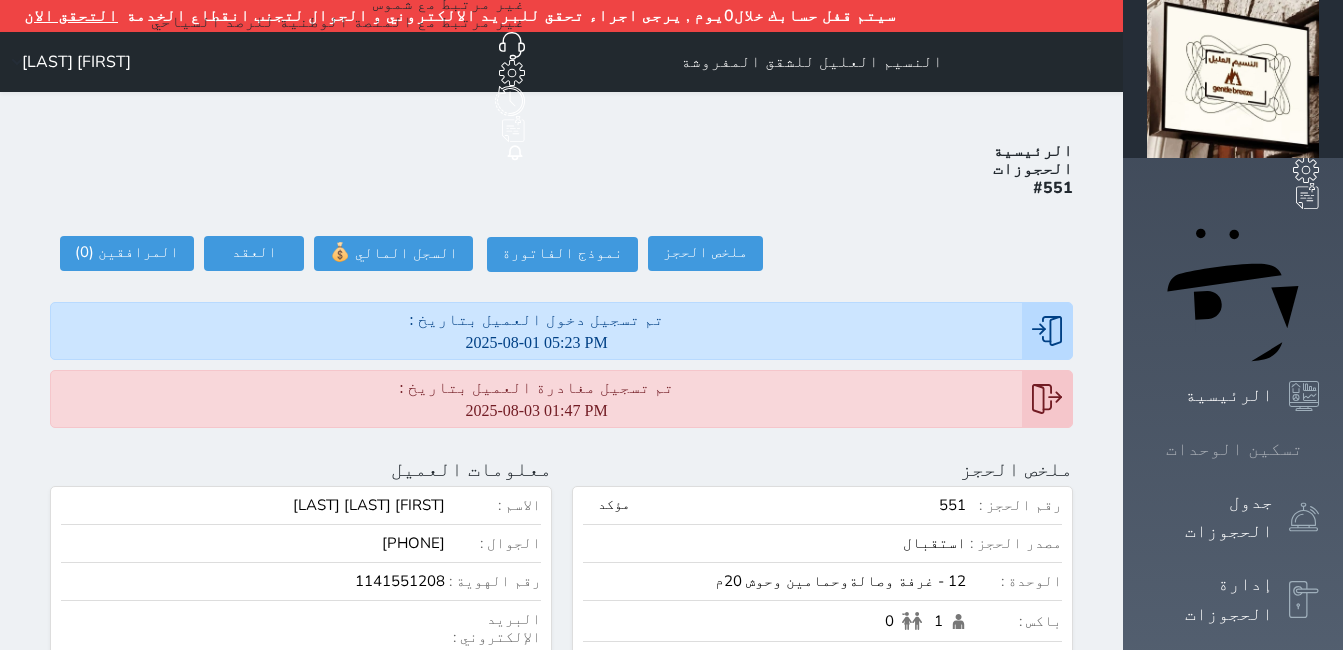 click 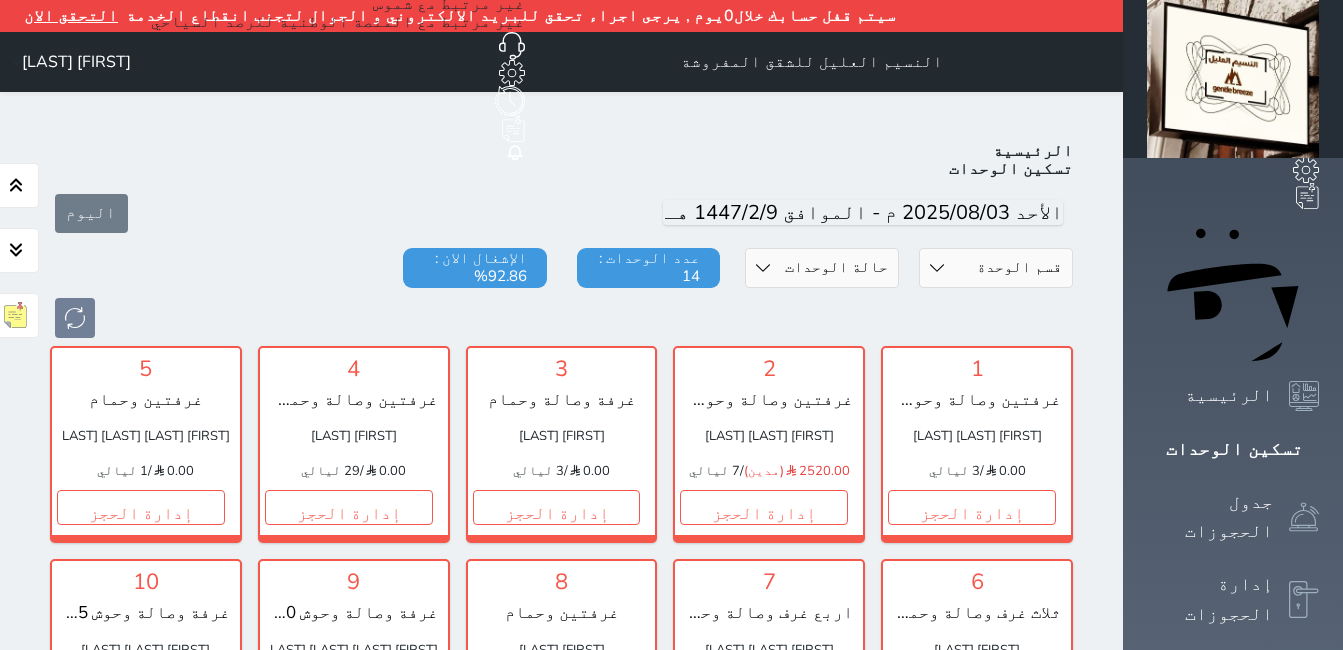 scroll, scrollTop: 110, scrollLeft: 0, axis: vertical 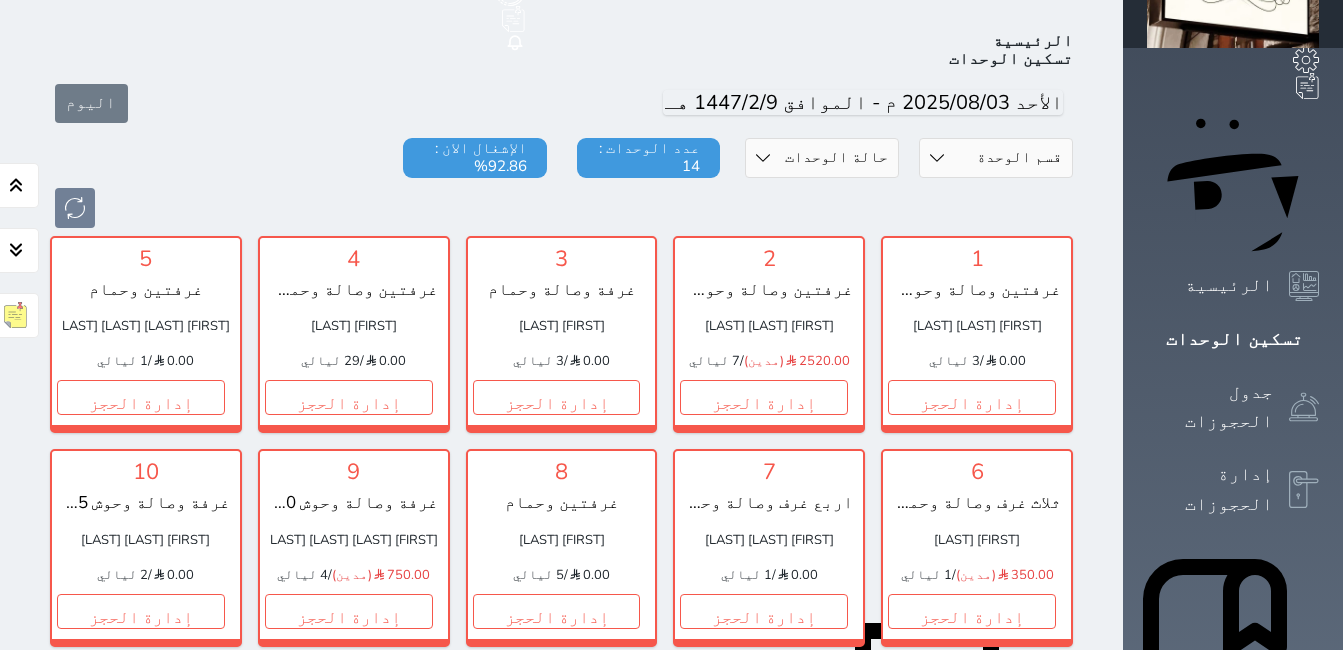 click on "تحت التنظيف" at bounding box center [764, 824] 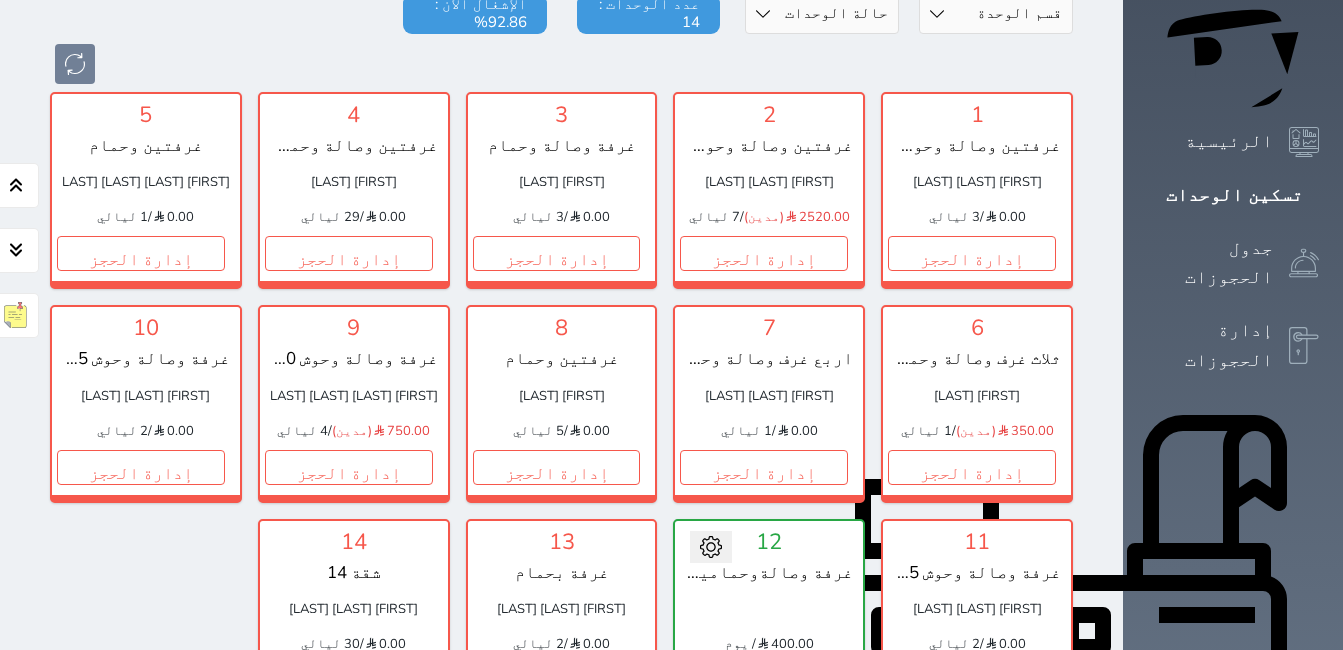 scroll, scrollTop: 210, scrollLeft: 0, axis: vertical 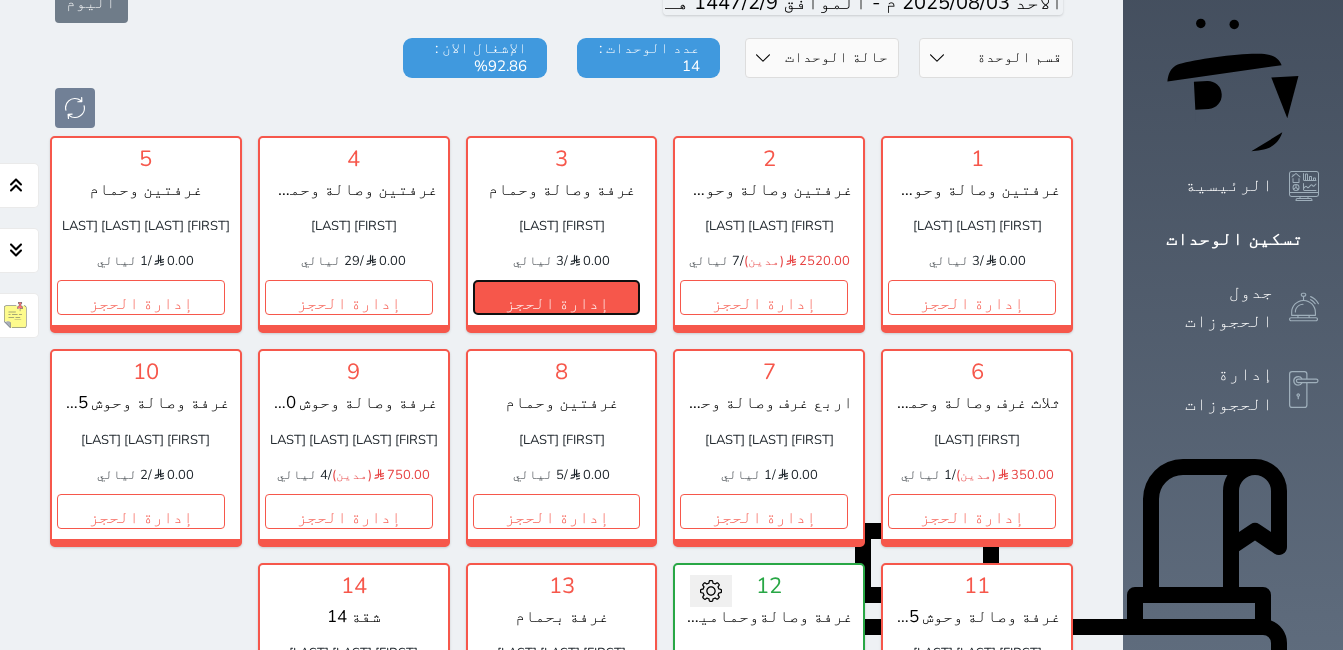 click on "إدارة الحجز" at bounding box center [557, 297] 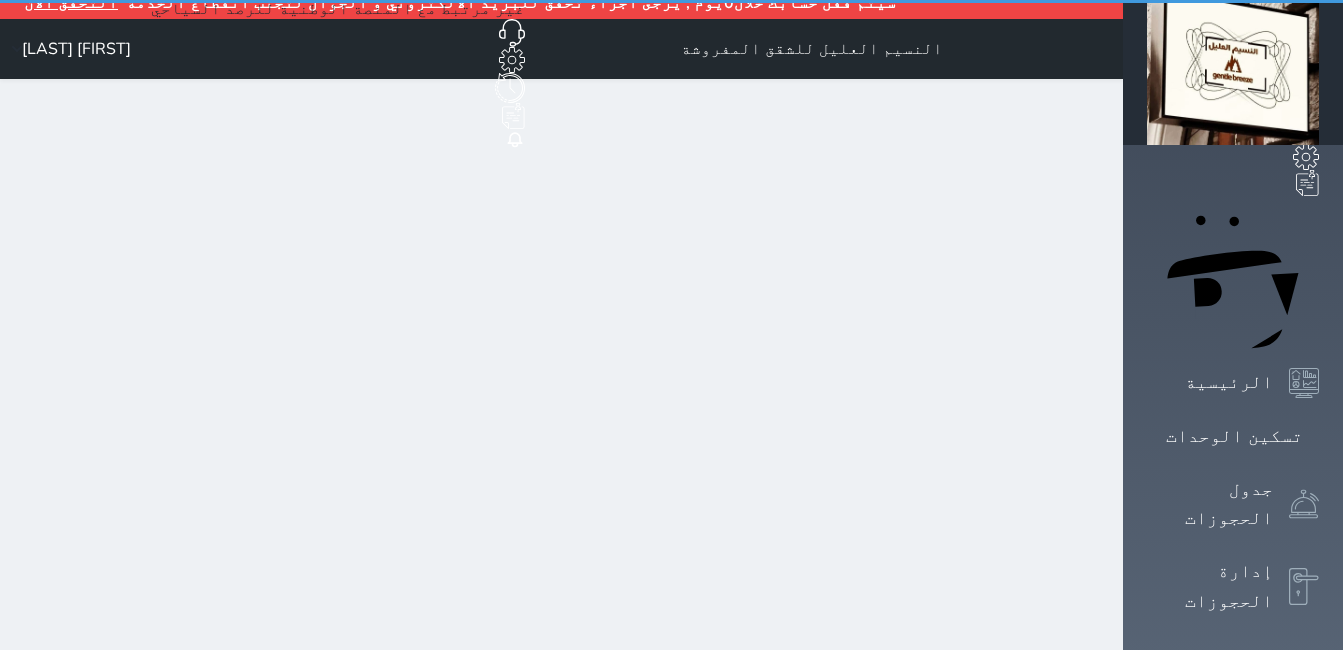 scroll, scrollTop: 0, scrollLeft: 0, axis: both 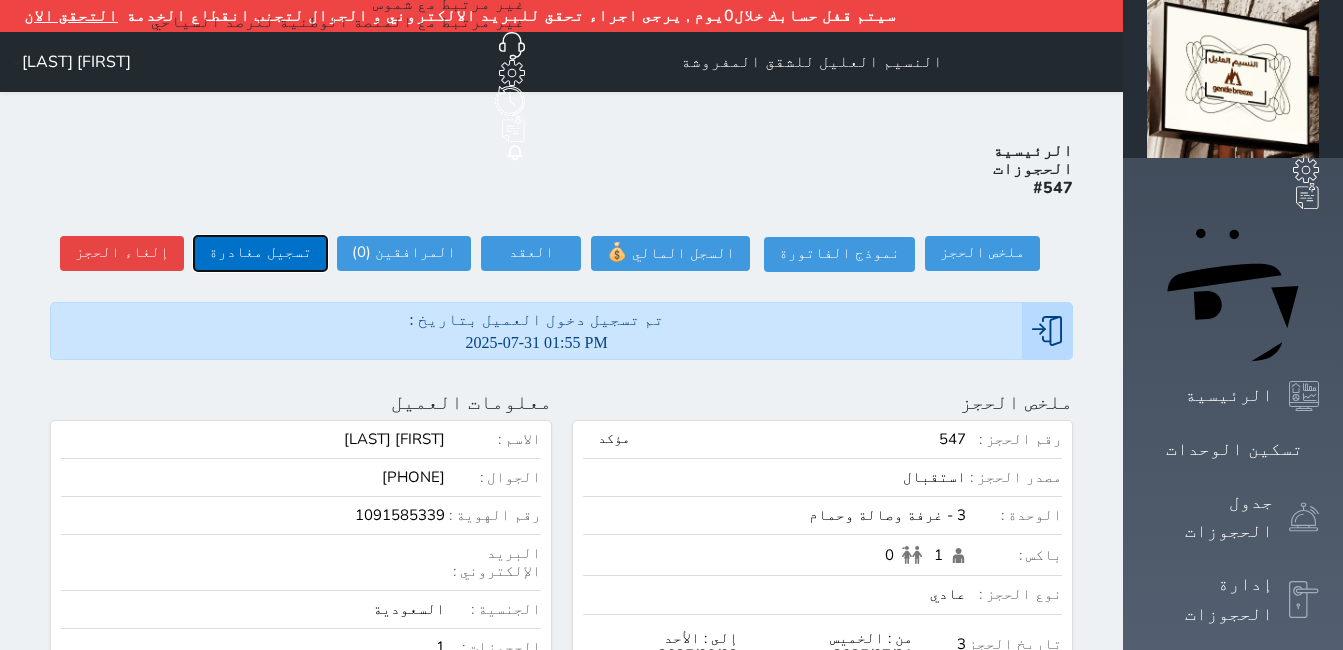 click on "تسجيل مغادرة" at bounding box center [260, 253] 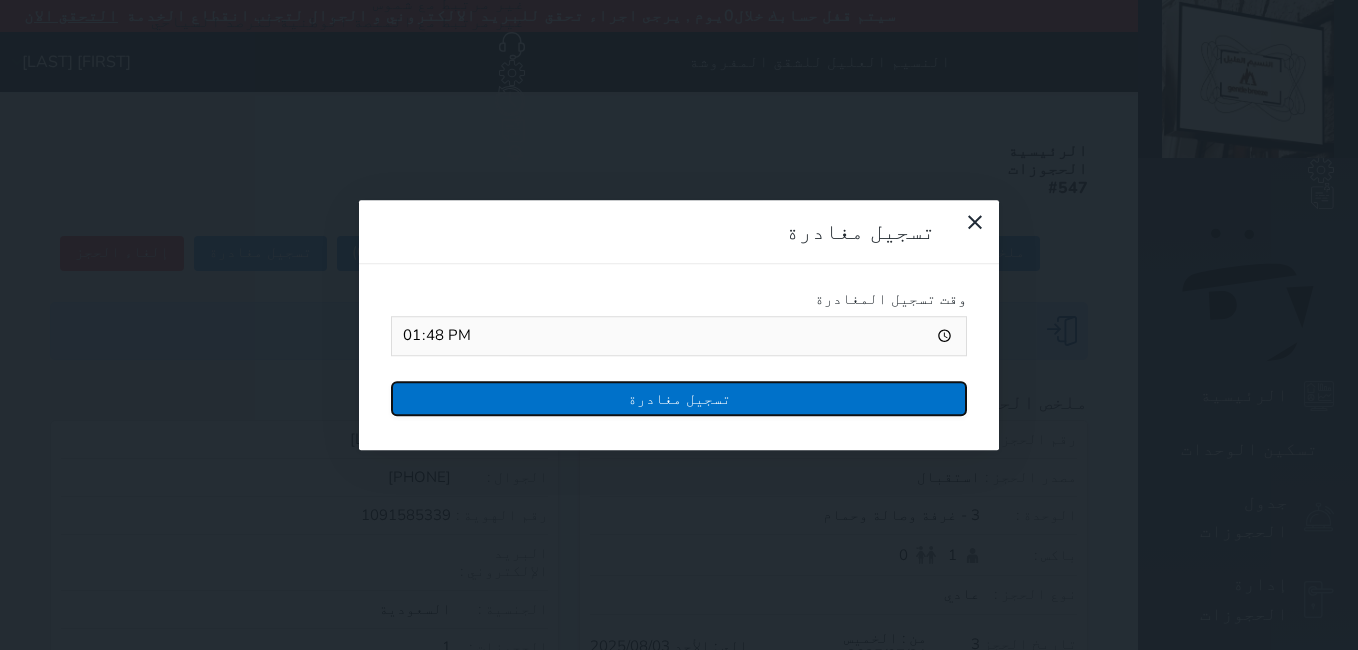click on "تسجيل مغادرة" at bounding box center (679, 398) 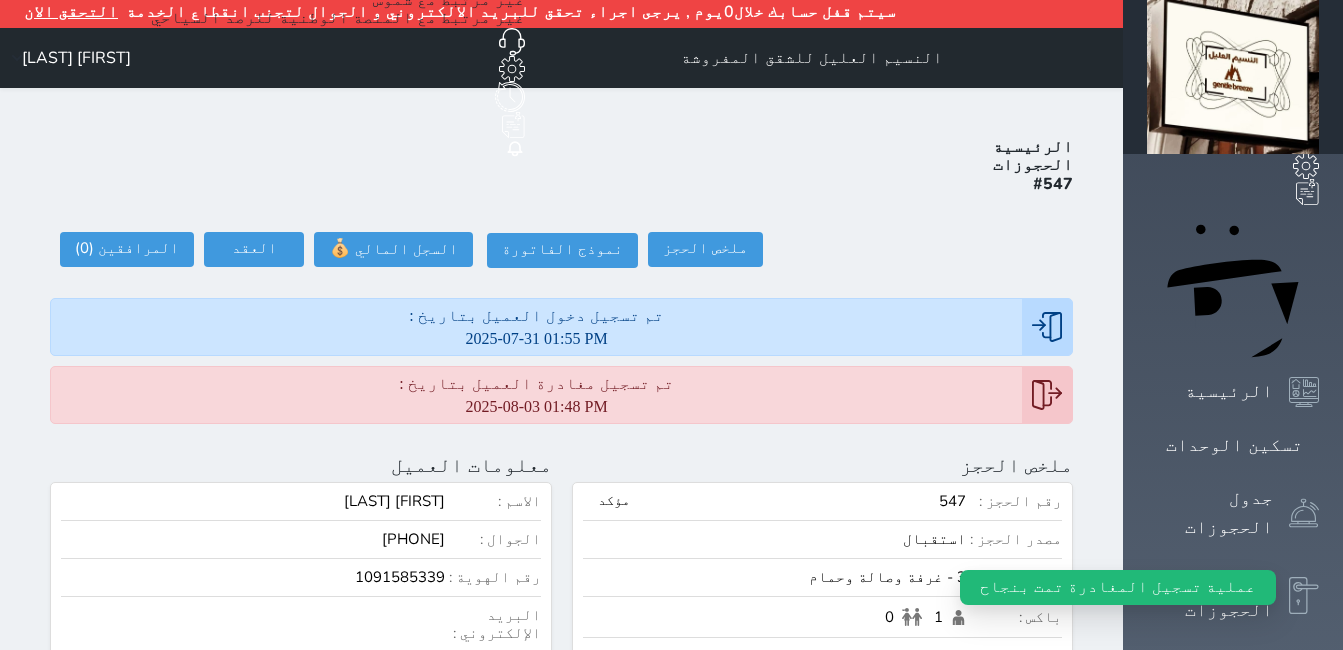 scroll, scrollTop: 0, scrollLeft: 0, axis: both 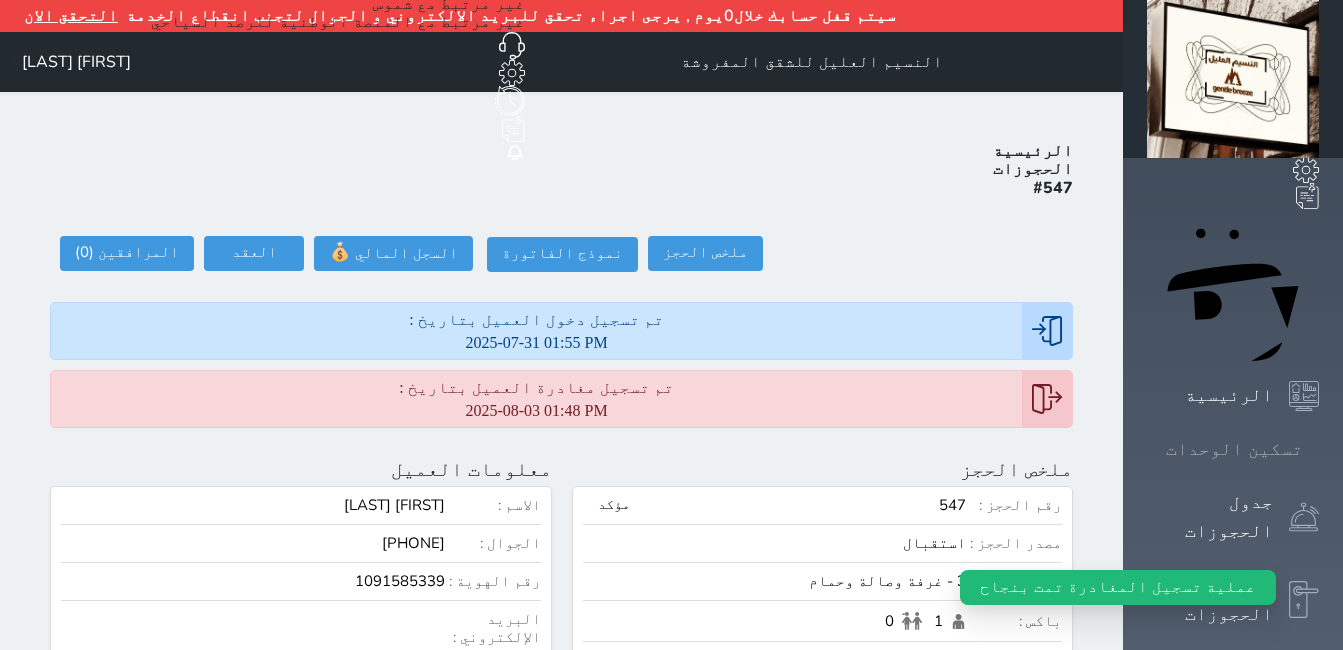 click on "تسكين الوحدات" at bounding box center [1234, 449] 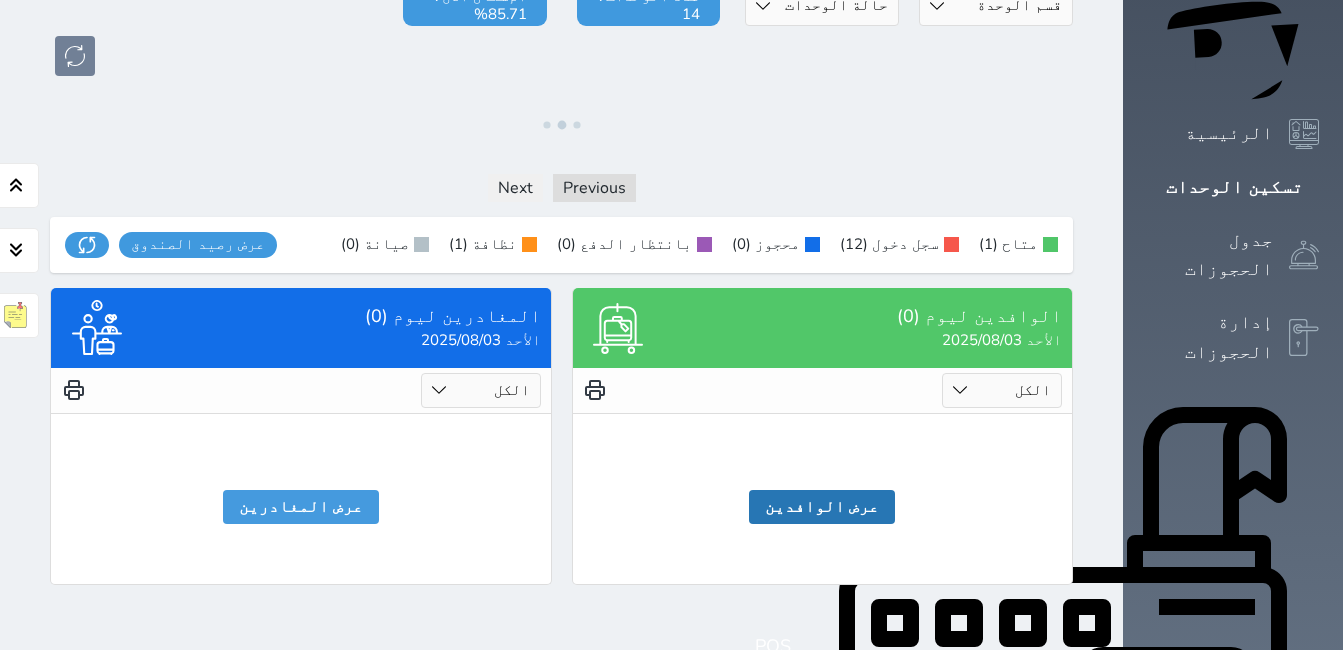 scroll, scrollTop: 0, scrollLeft: 0, axis: both 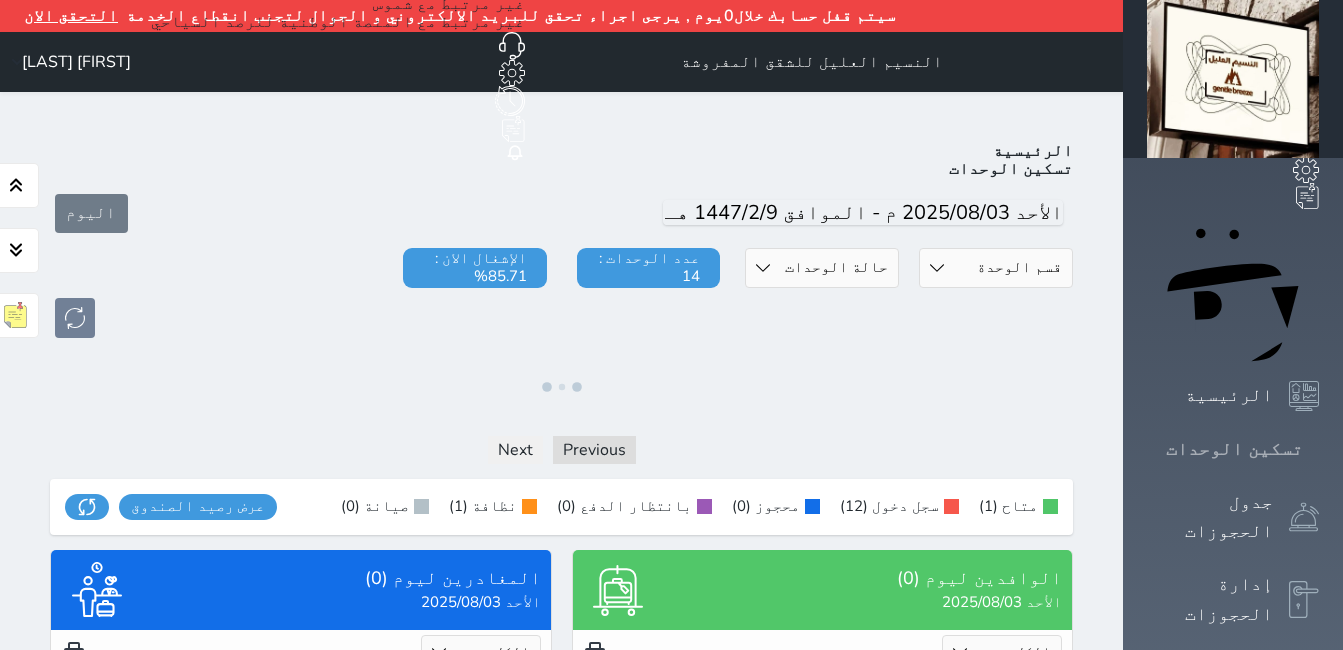 click 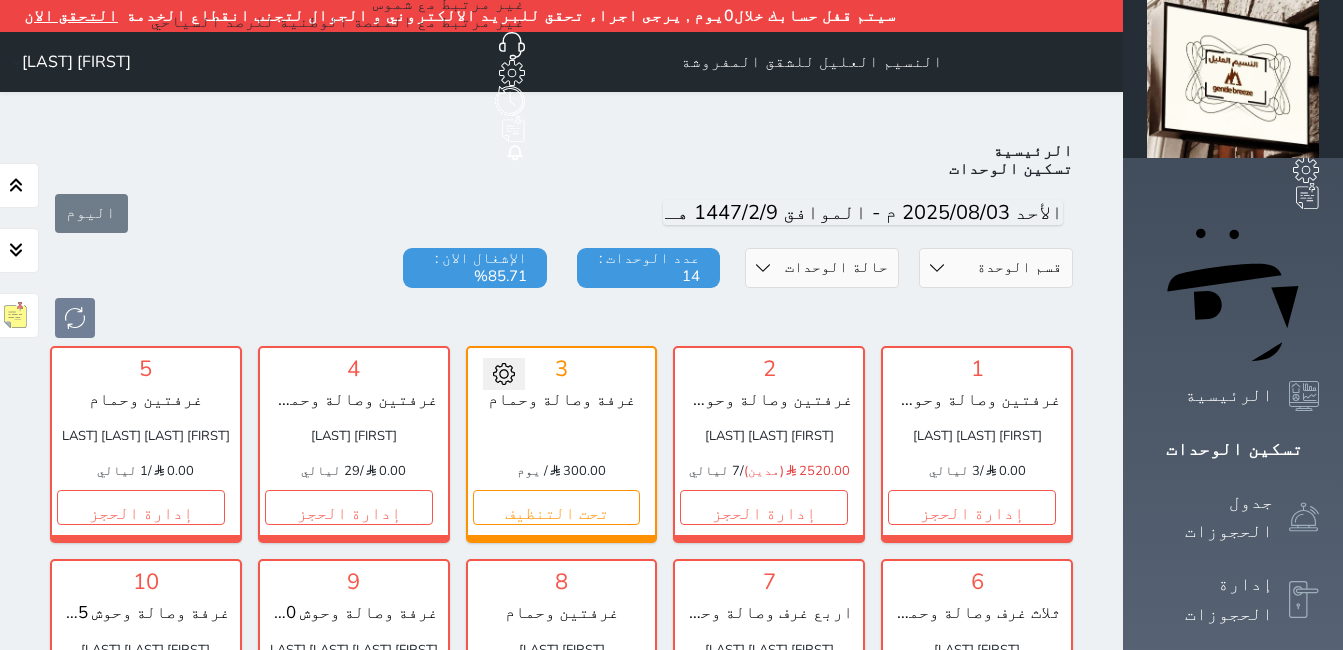 scroll, scrollTop: 110, scrollLeft: 0, axis: vertical 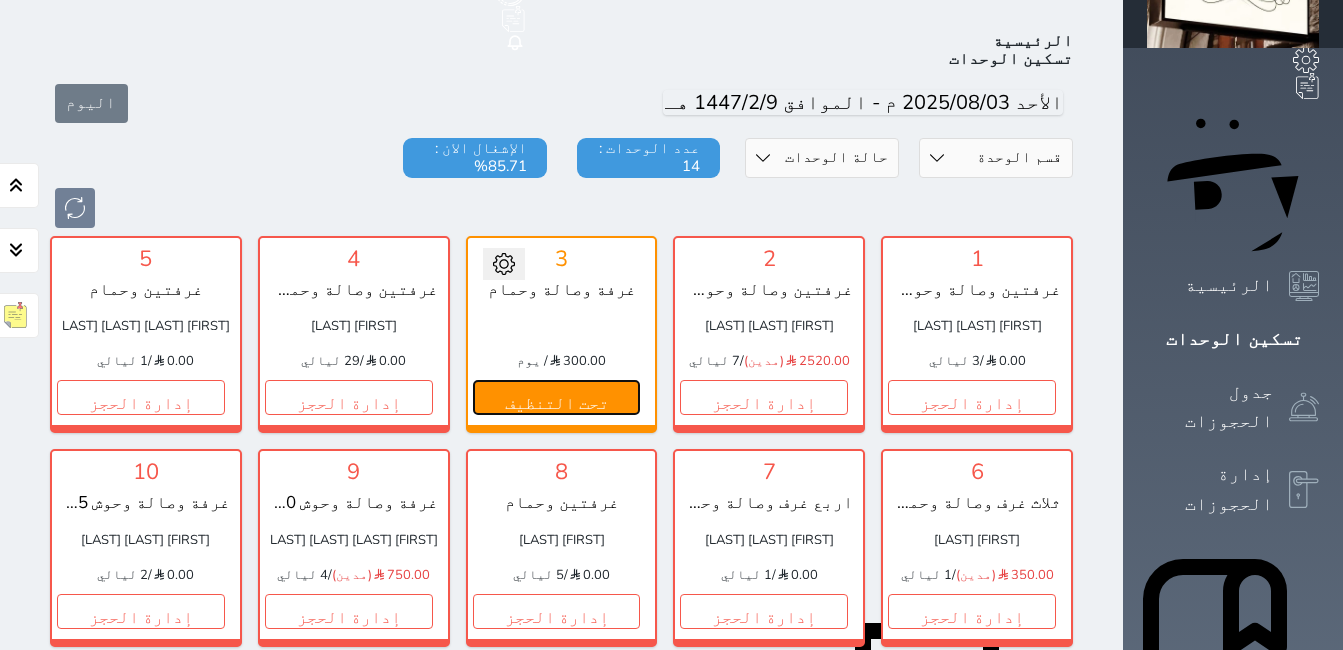 click on "تحت التنظيف" at bounding box center [557, 397] 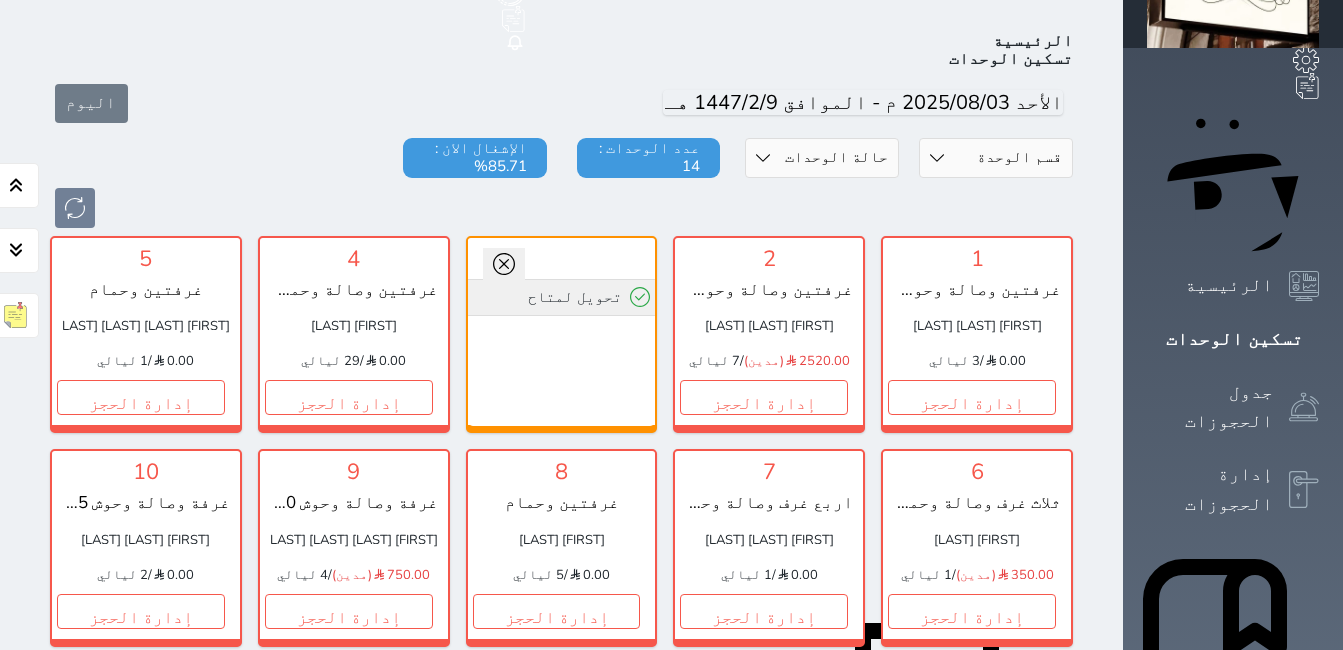 click on "تحويل لمتاح" at bounding box center (562, 297) 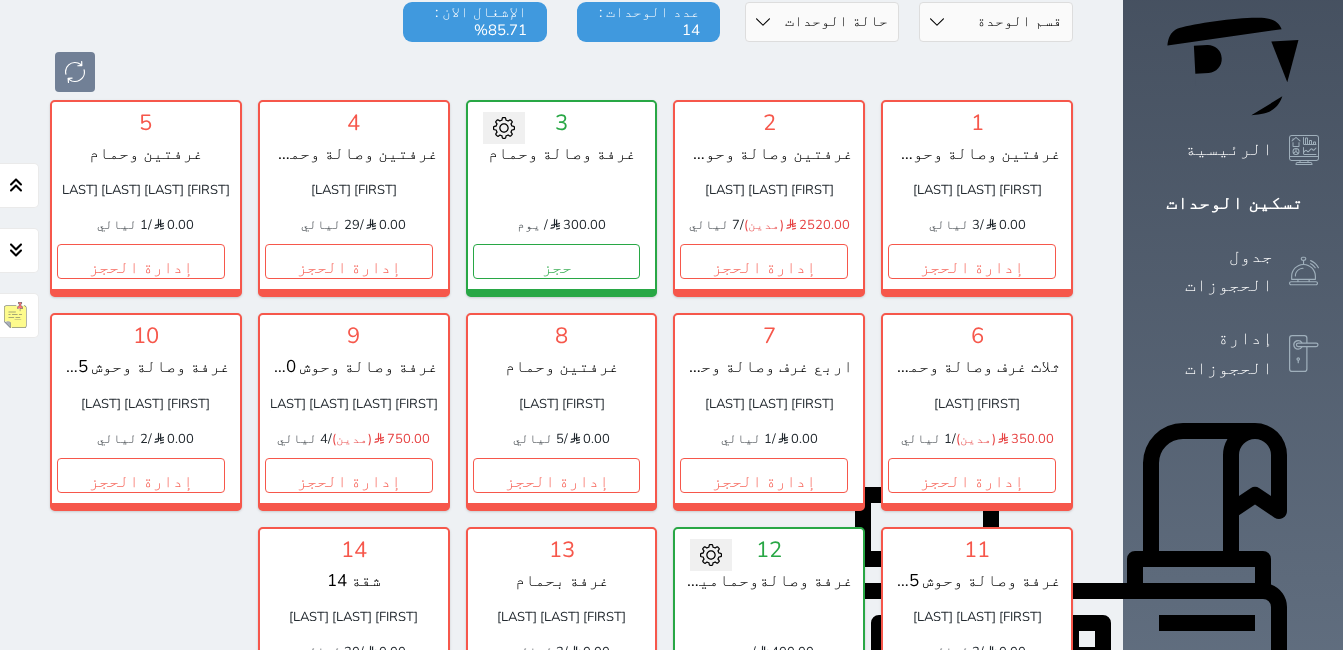 scroll, scrollTop: 210, scrollLeft: 0, axis: vertical 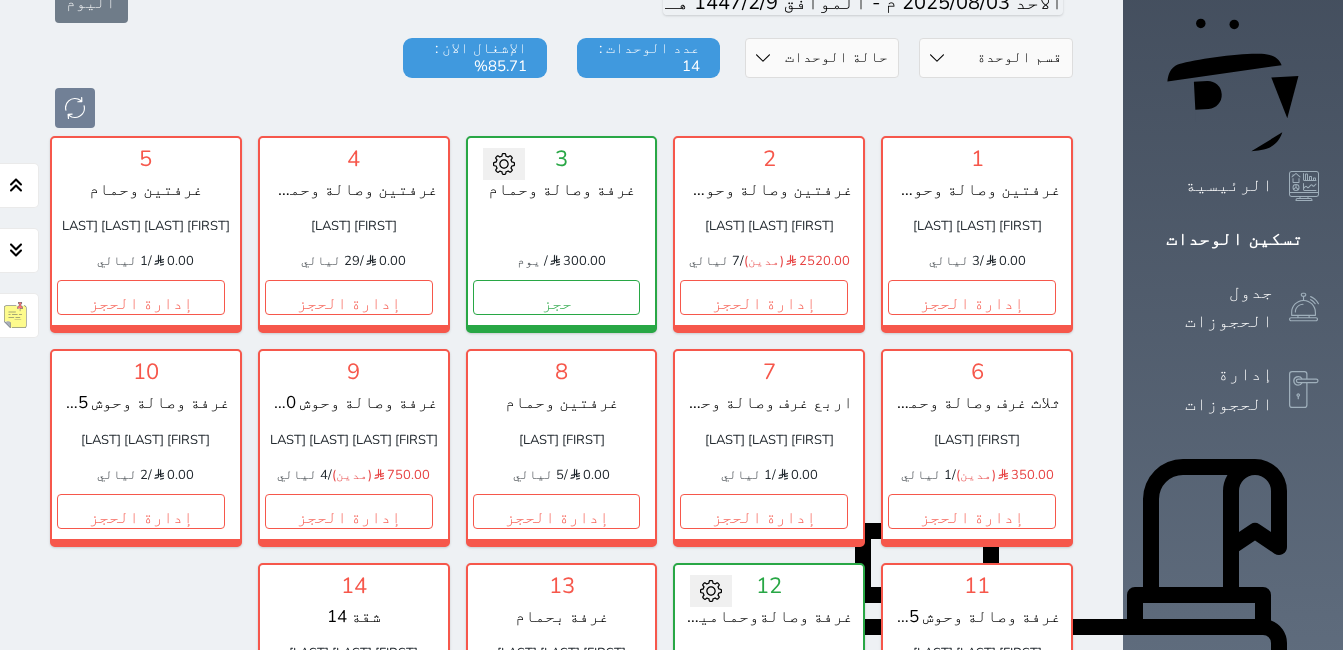 click on "إدارة الحجز" at bounding box center [972, 724] 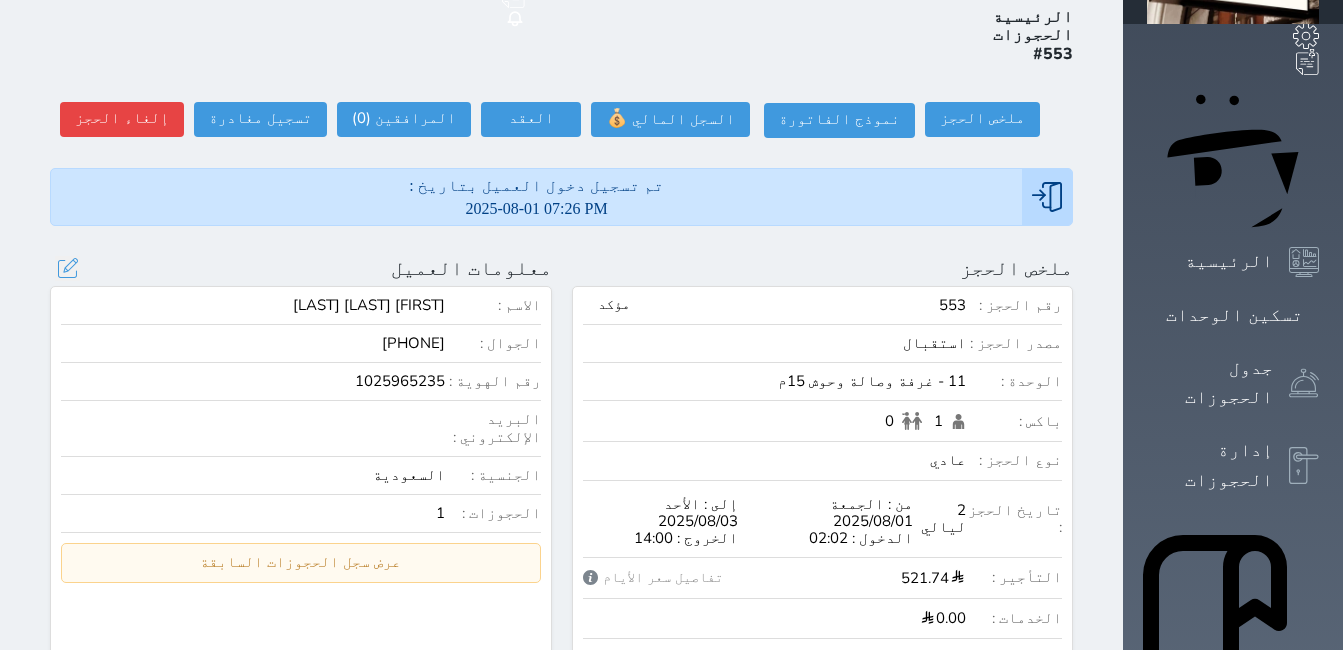 scroll, scrollTop: 0, scrollLeft: 0, axis: both 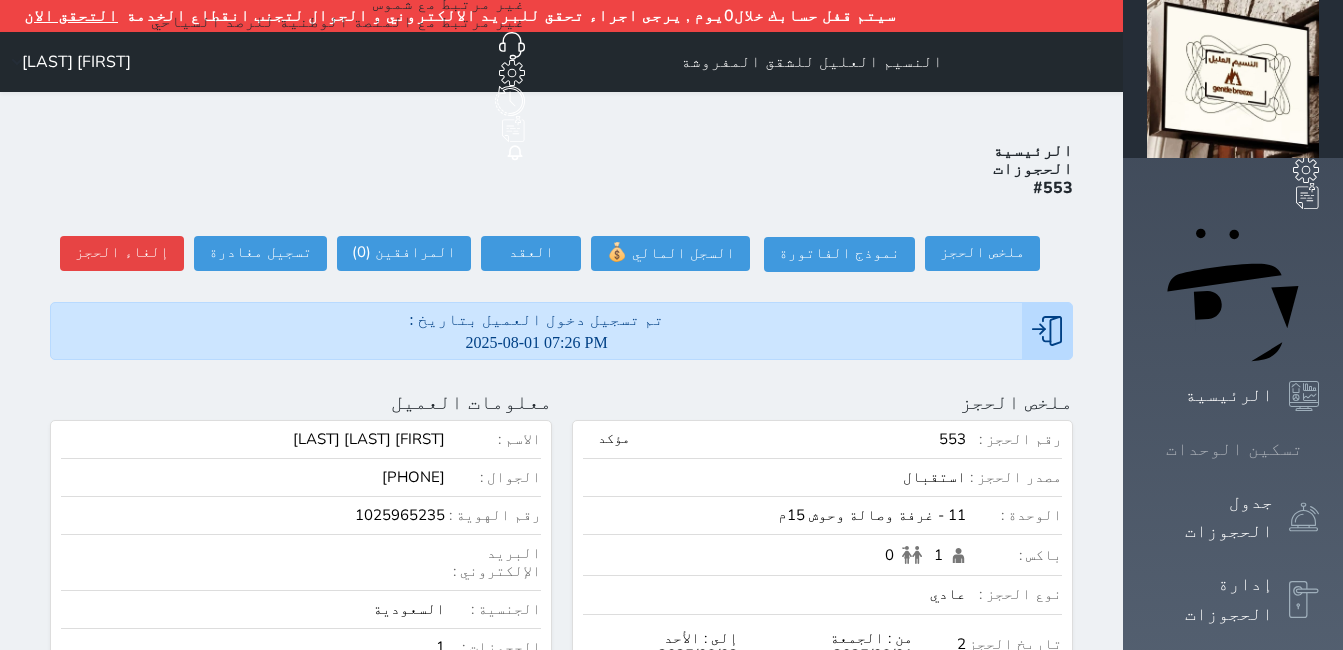 click on "تسكين الوحدات" at bounding box center [1234, 449] 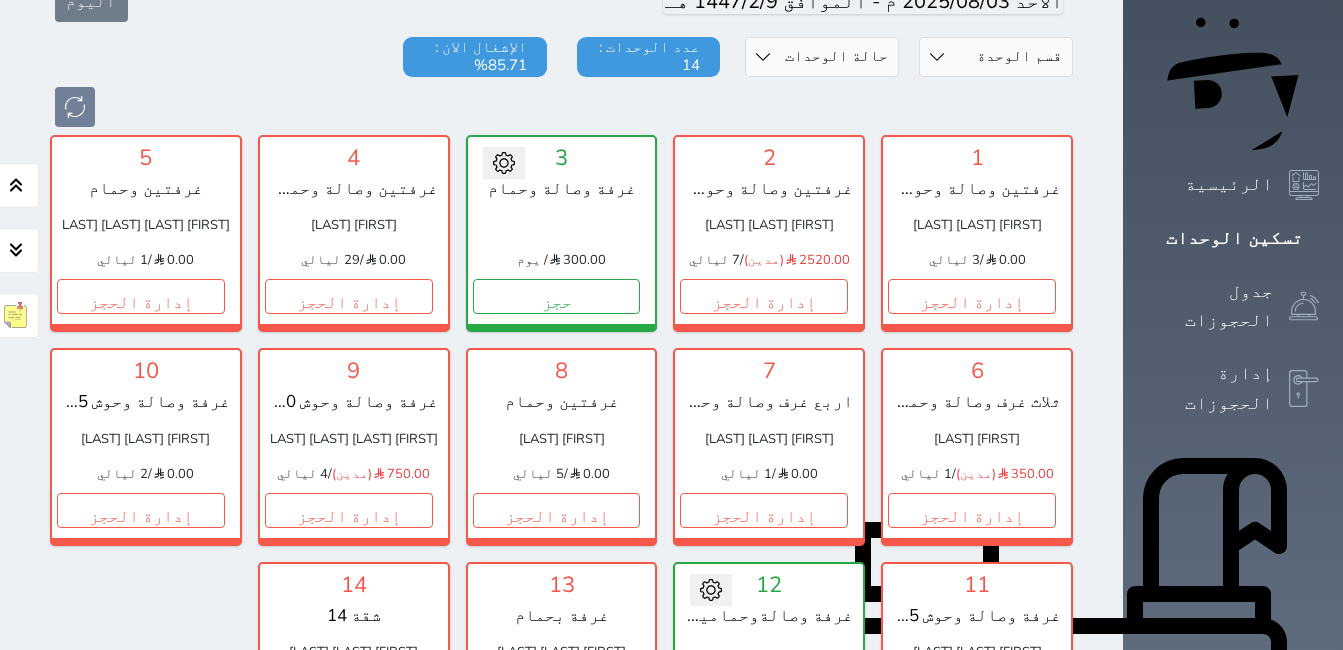 scroll, scrollTop: 210, scrollLeft: 0, axis: vertical 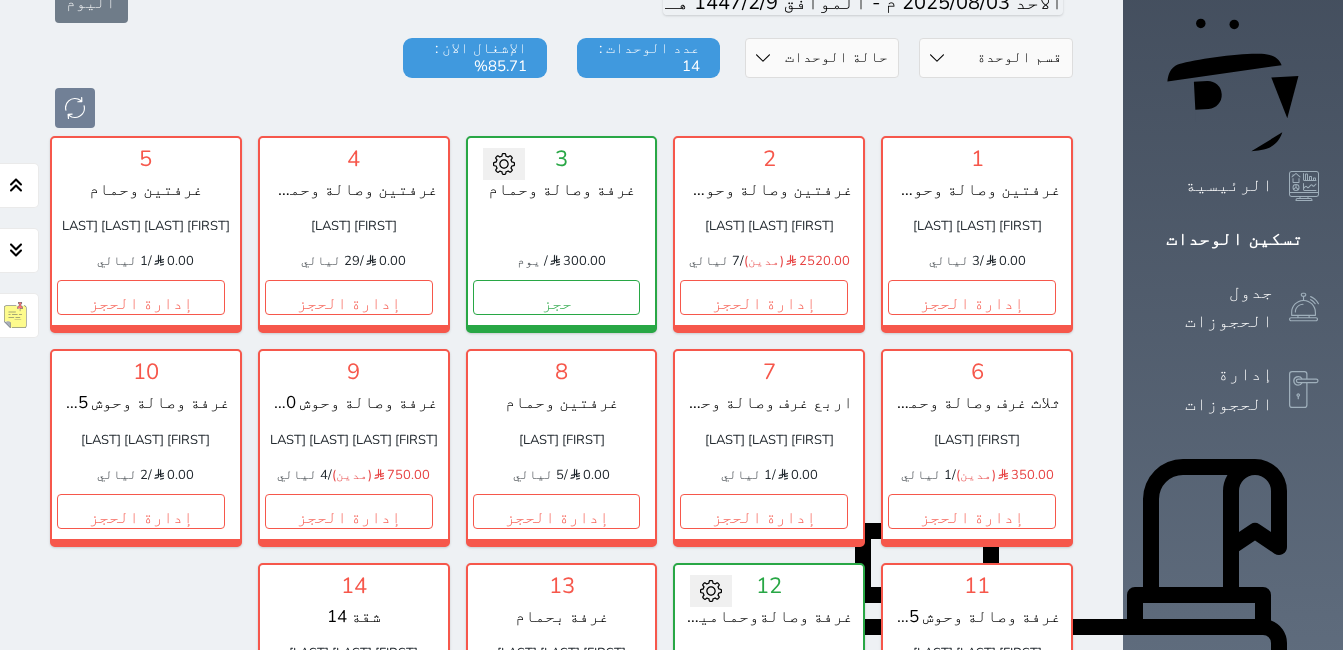 click on "1   غرفتين وصالة وحوش 30م
[FIRST] [LAST] [LAST]
0.00
/   3 ليالي           إدارة الحجز               تغيير الحالة الى صيانة                   التاريخ المتوقع للانتهاء       حفظ                   2   غرفتين وصالة وحوش 18م
[FIRST] [LAST] [LAST]
2520.00
(مدين)
/   7 ليالي           إدارة الحجز               تغيير الحالة الى صيانة                   التاريخ المتوقع للانتهاء       حفظ
تحويل لتحت الصيانة
تحويل لتحت التنظيف
3   غرفة وصالة وحمام
300.00
/ يوم       حجز" at bounding box center [561, 448] 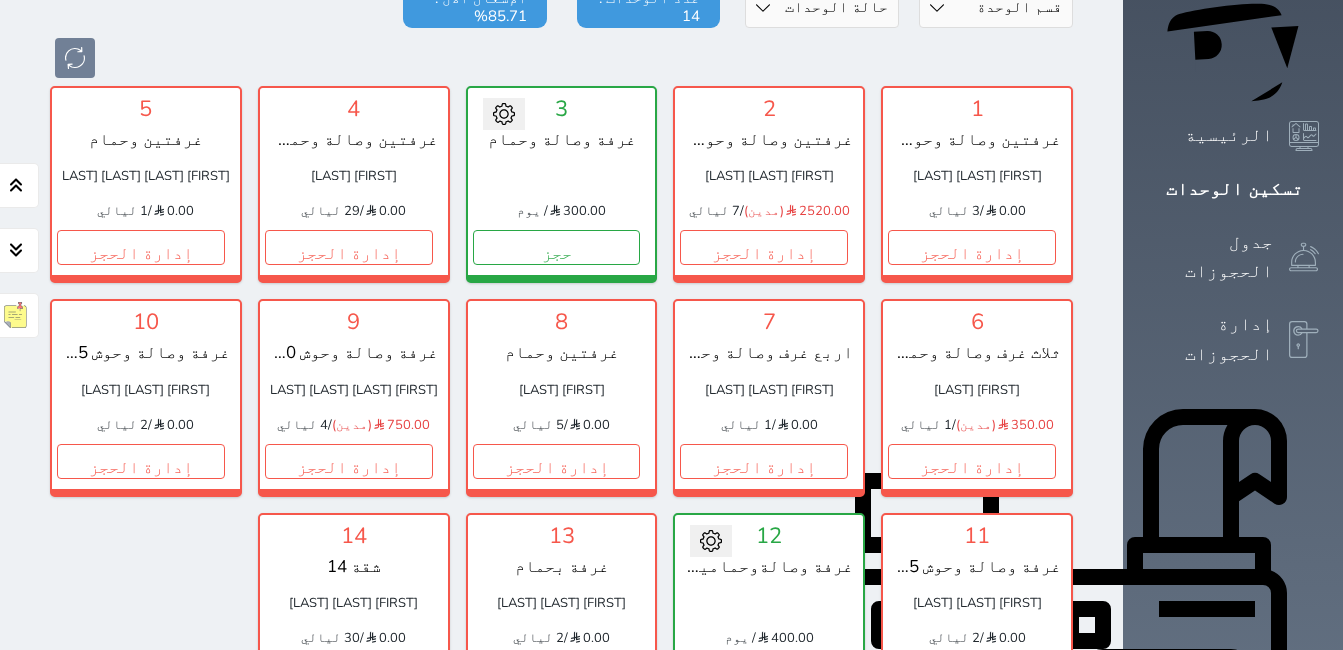 scroll, scrollTop: 210, scrollLeft: 0, axis: vertical 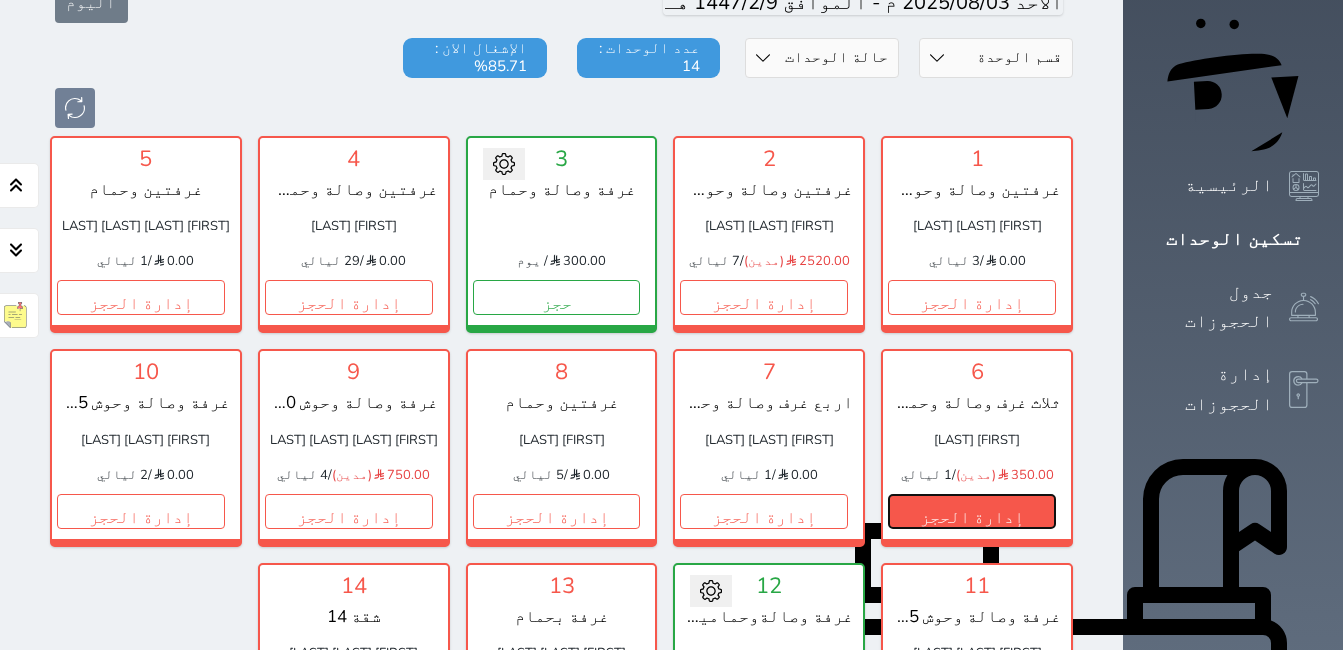 click on "إدارة الحجز" at bounding box center [972, 511] 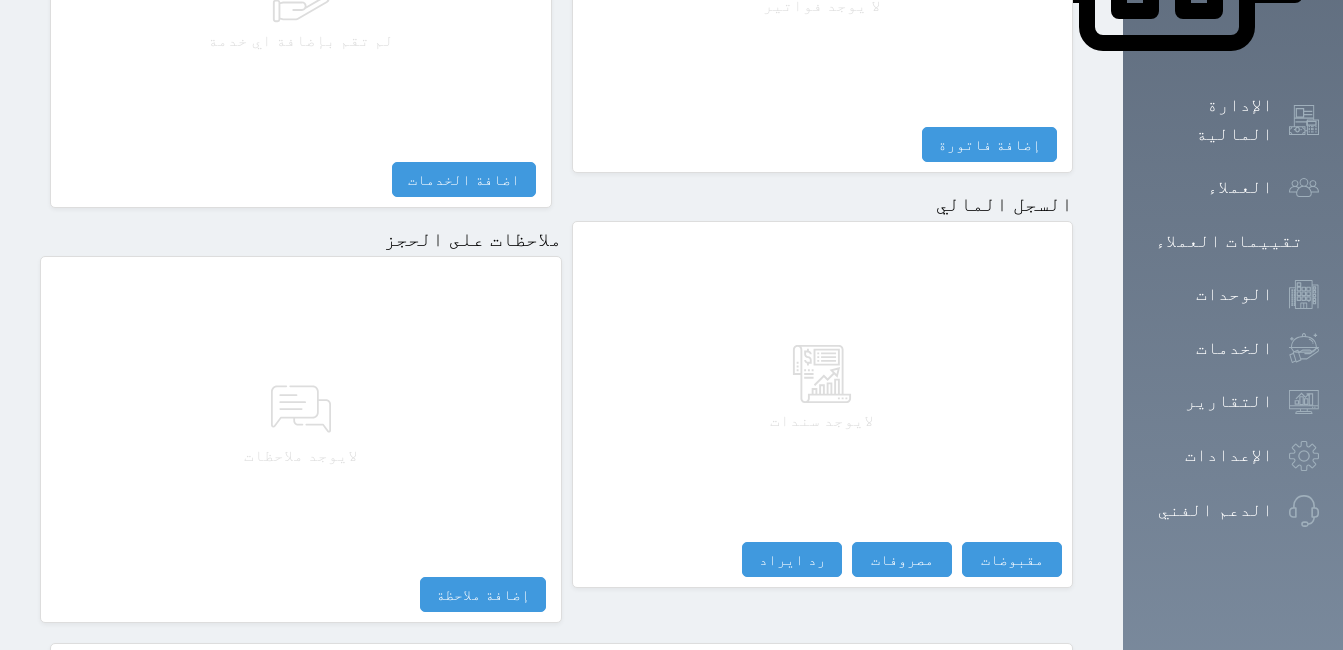scroll, scrollTop: 1108, scrollLeft: 0, axis: vertical 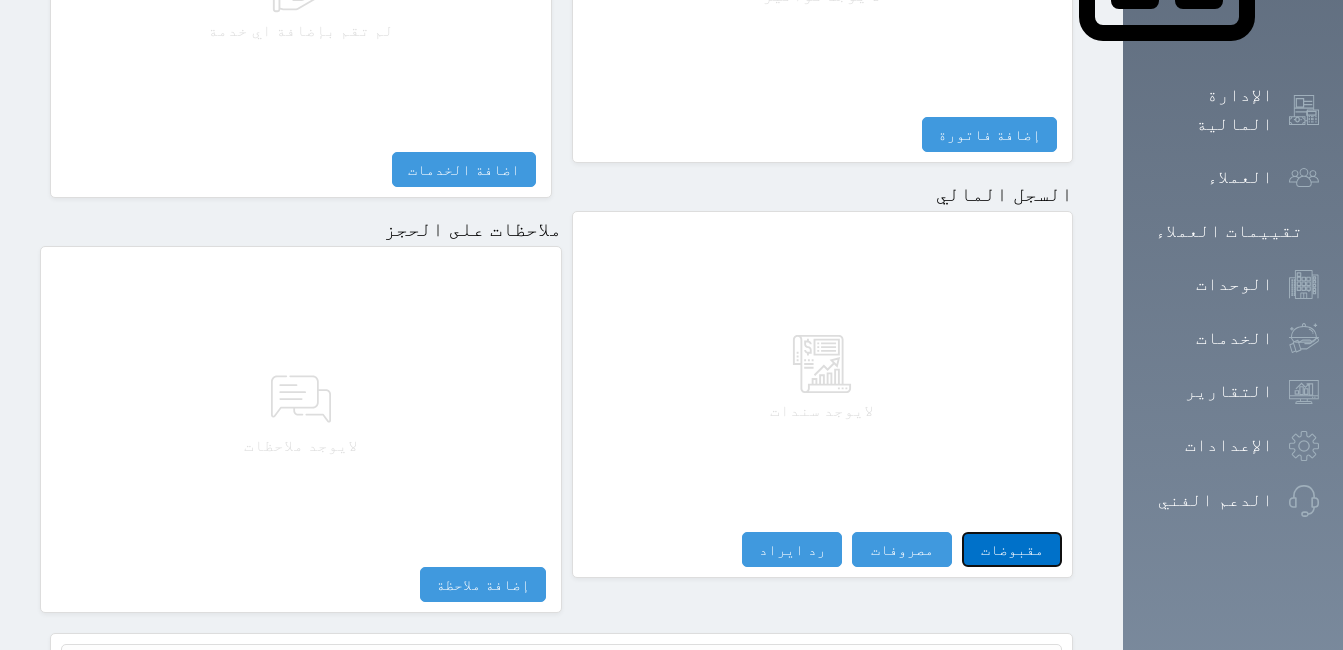 click on "مقبوضات" at bounding box center (1012, 549) 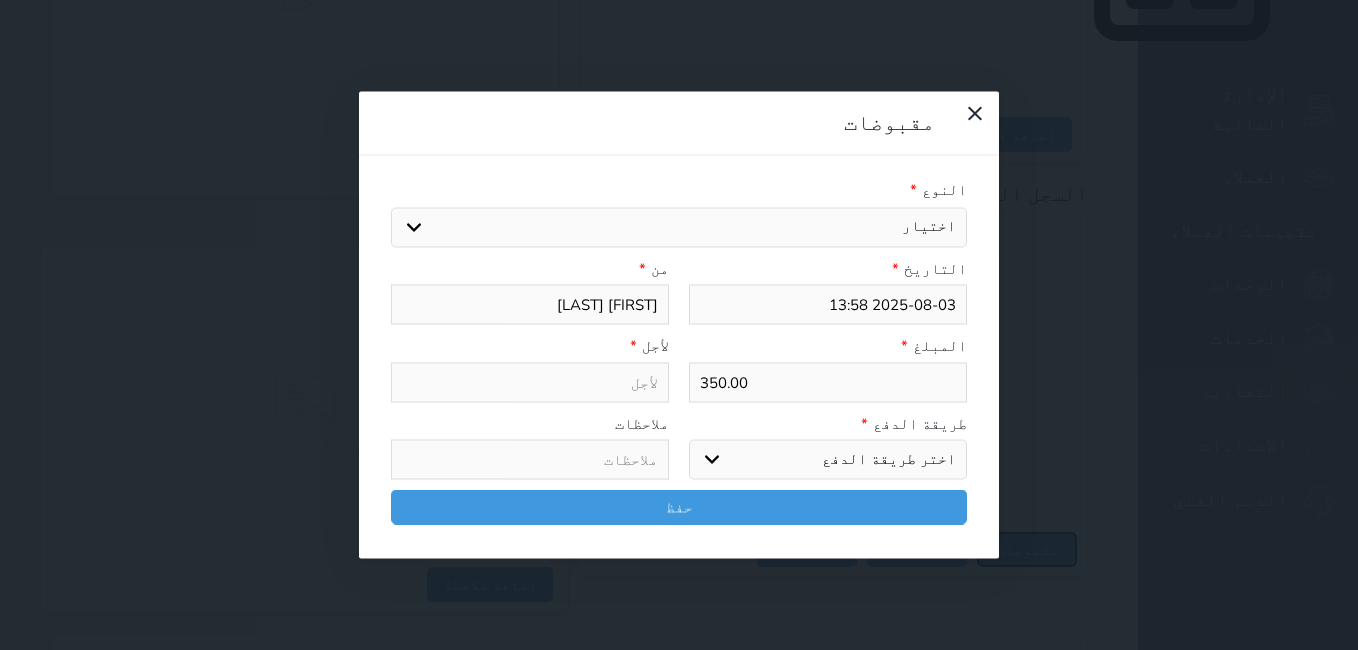 select 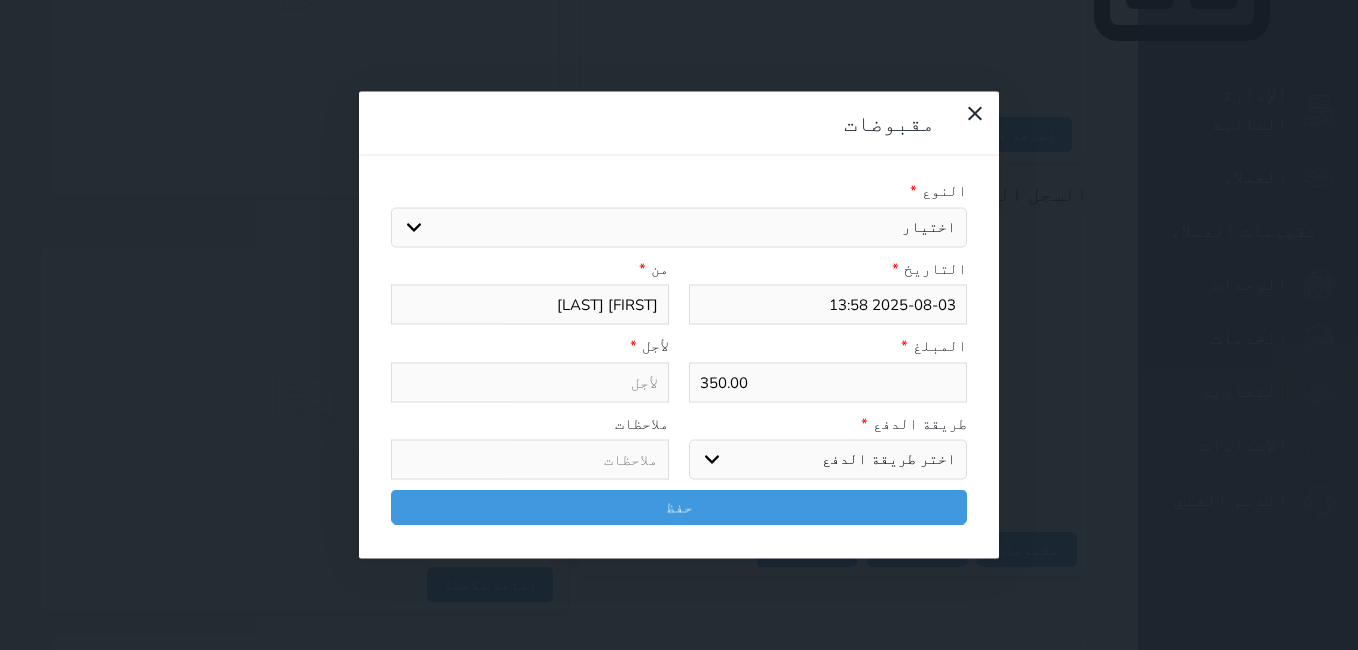 click on "اختيار   مقبوضات عامة قيمة إيجار فواتير تامين عربون لا ينطبق آخر مغسلة واي فاي - الإنترنت مواقف السيارات طعام الأغذية والمشروبات مشروبات المشروبات الباردة المشروبات الساخنة الإفطار غداء عشاء مخبز و كعك حمام سباحة الصالة الرياضية سبا و خدمات الجمال اختيار وإسقاط (خدمات النقل) ميني بار كابل - تلفزيون سرير إضافي تصفيف الشعر التسوق خدمات الجولات السياحية المنظمة خدمات الدليل السياحي" at bounding box center (679, 227) 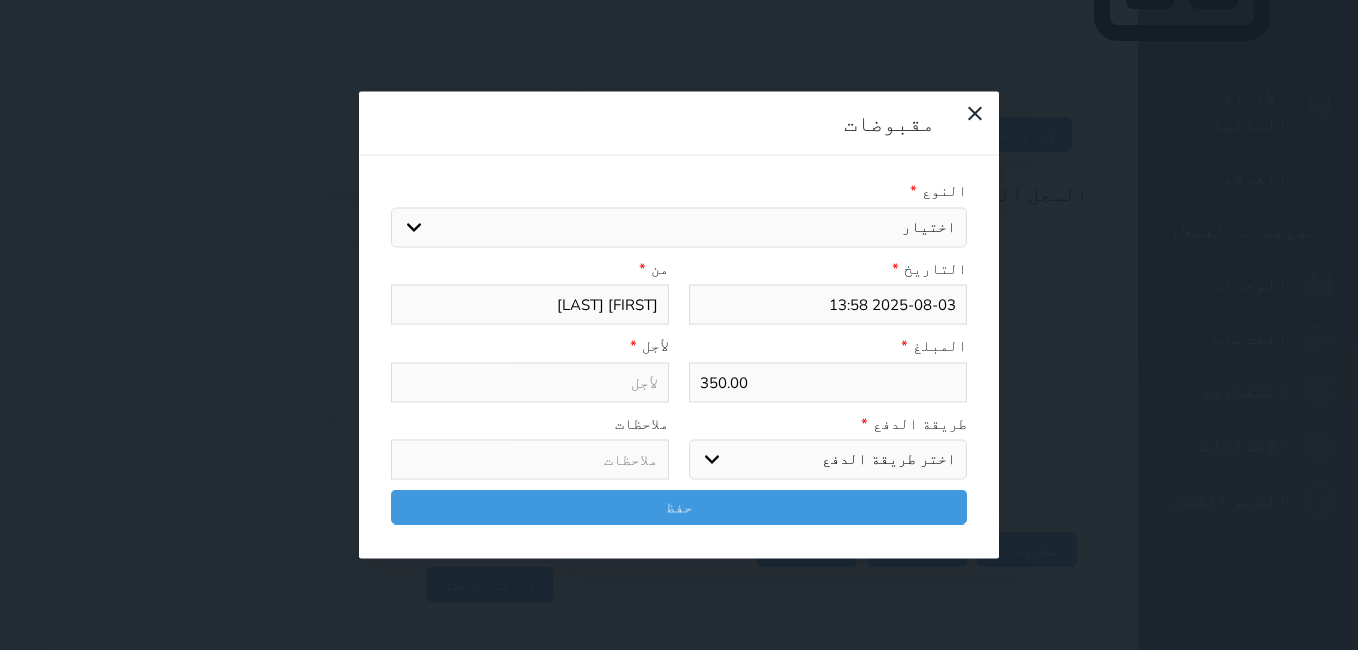 select on "122242" 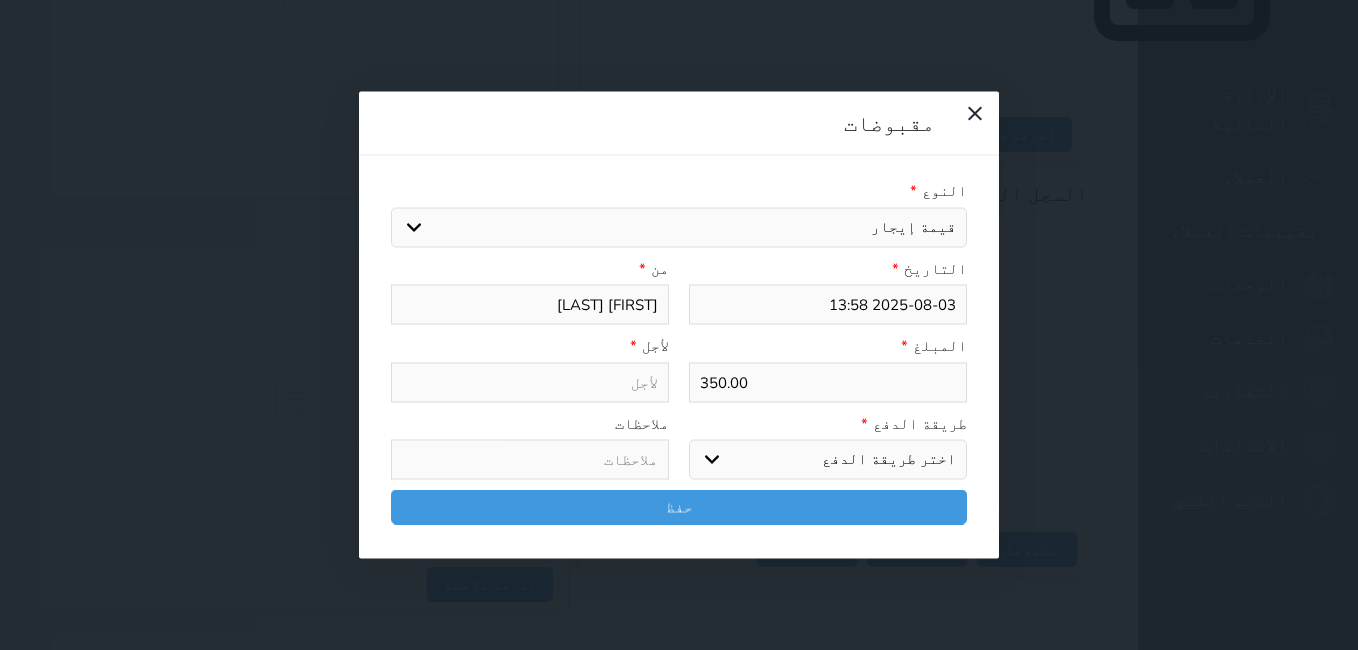 click on "اختيار   مقبوضات عامة قيمة إيجار فواتير تامين عربون لا ينطبق آخر مغسلة واي فاي - الإنترنت مواقف السيارات طعام الأغذية والمشروبات مشروبات المشروبات الباردة المشروبات الساخنة الإفطار غداء عشاء مخبز و كعك حمام سباحة الصالة الرياضية سبا و خدمات الجمال اختيار وإسقاط (خدمات النقل) ميني بار كابل - تلفزيون سرير إضافي تصفيف الشعر التسوق خدمات الجولات السياحية المنظمة خدمات الدليل السياحي" at bounding box center [679, 227] 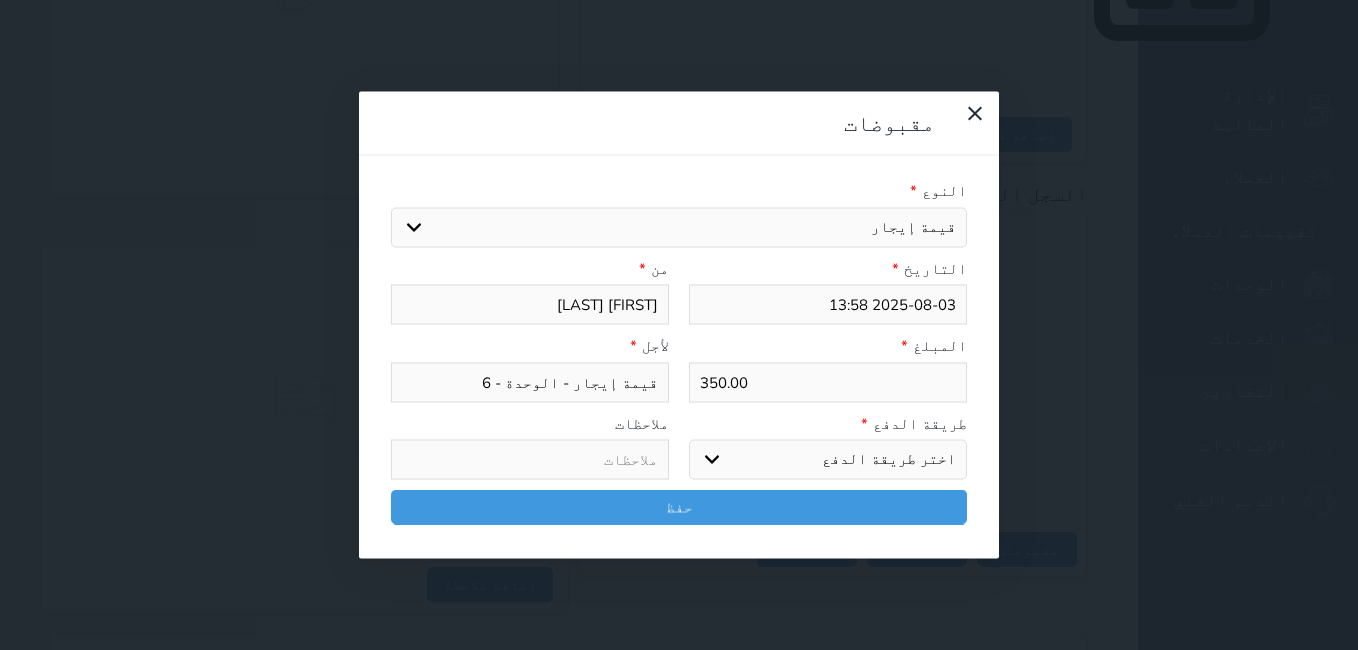 click on "اختر طريقة الدفع   دفع نقدى   تحويل بنكى   مدى   بطاقة ائتمان   آجل" at bounding box center (828, 460) 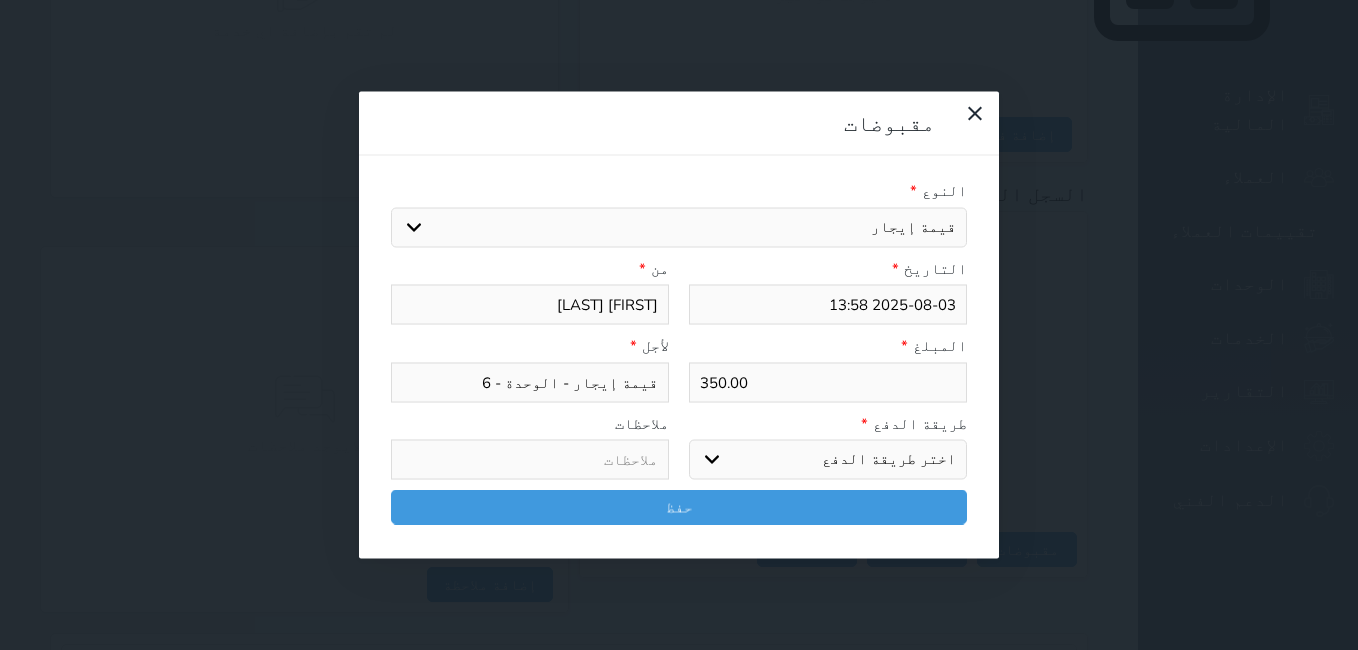 select on "bank-transfer" 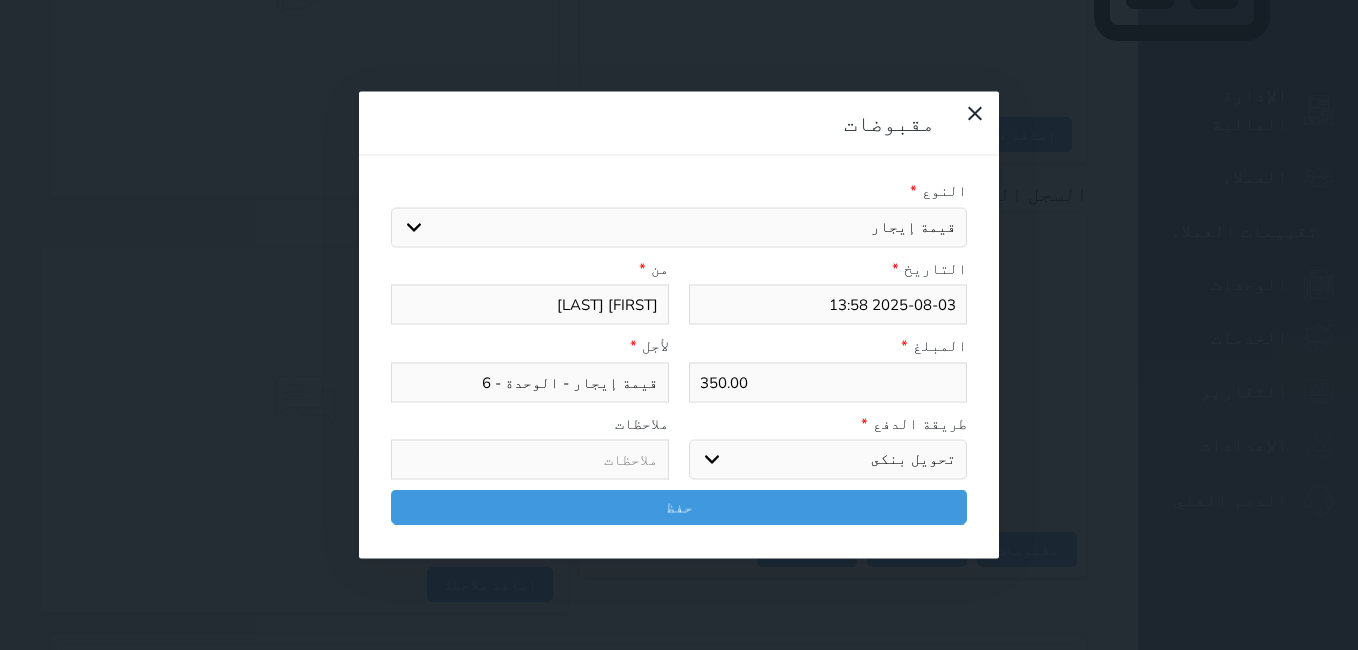 click on "اختر طريقة الدفع   دفع نقدى   تحويل بنكى   مدى   بطاقة ائتمان   آجل" at bounding box center (828, 460) 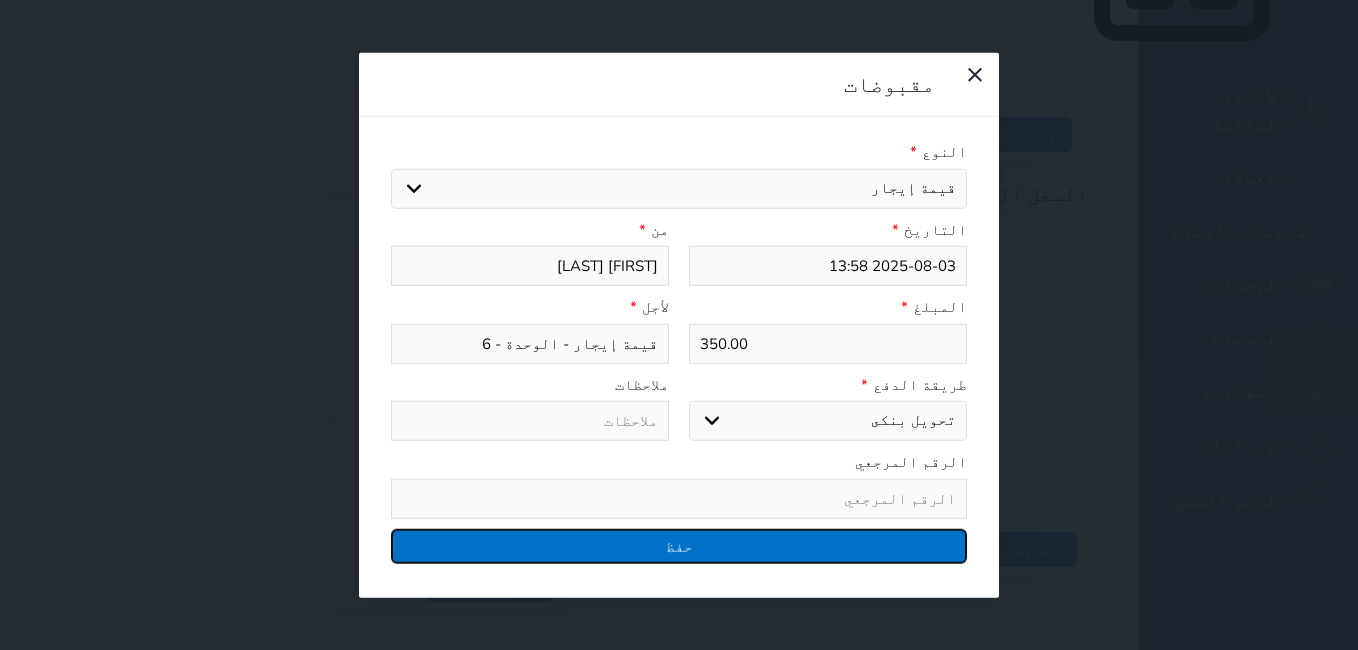 click on "حفظ" at bounding box center (679, 545) 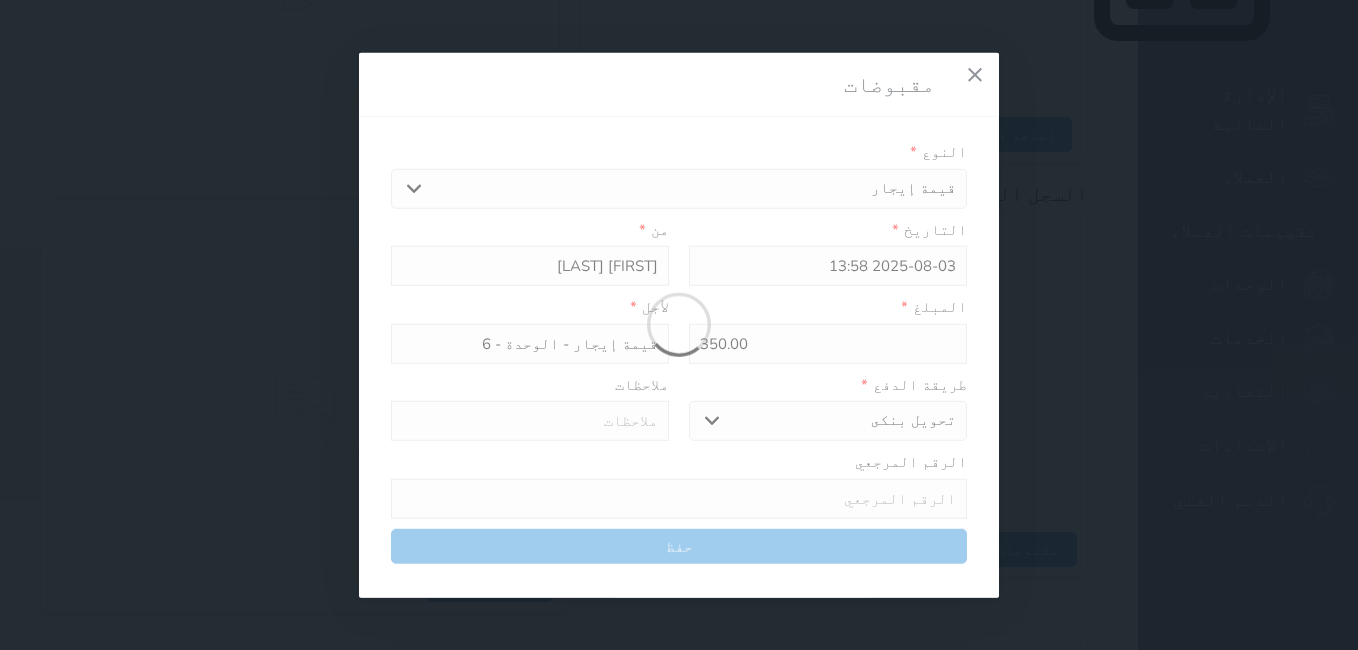 select 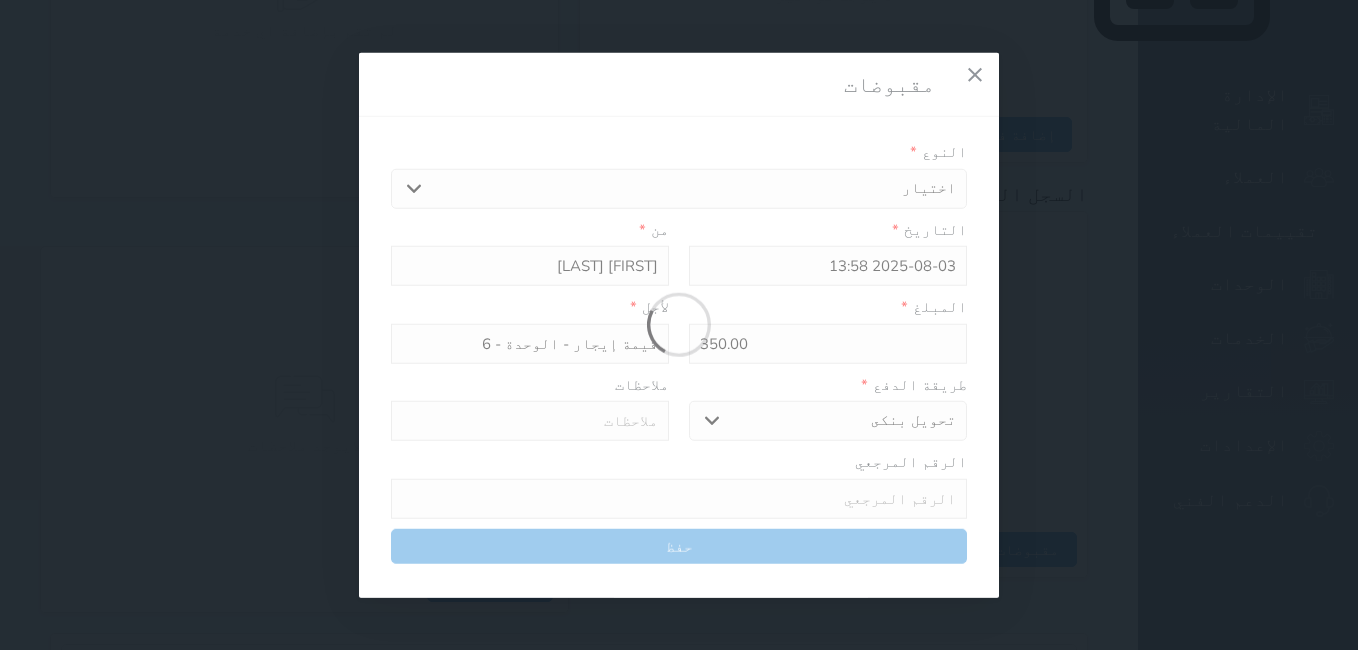 type 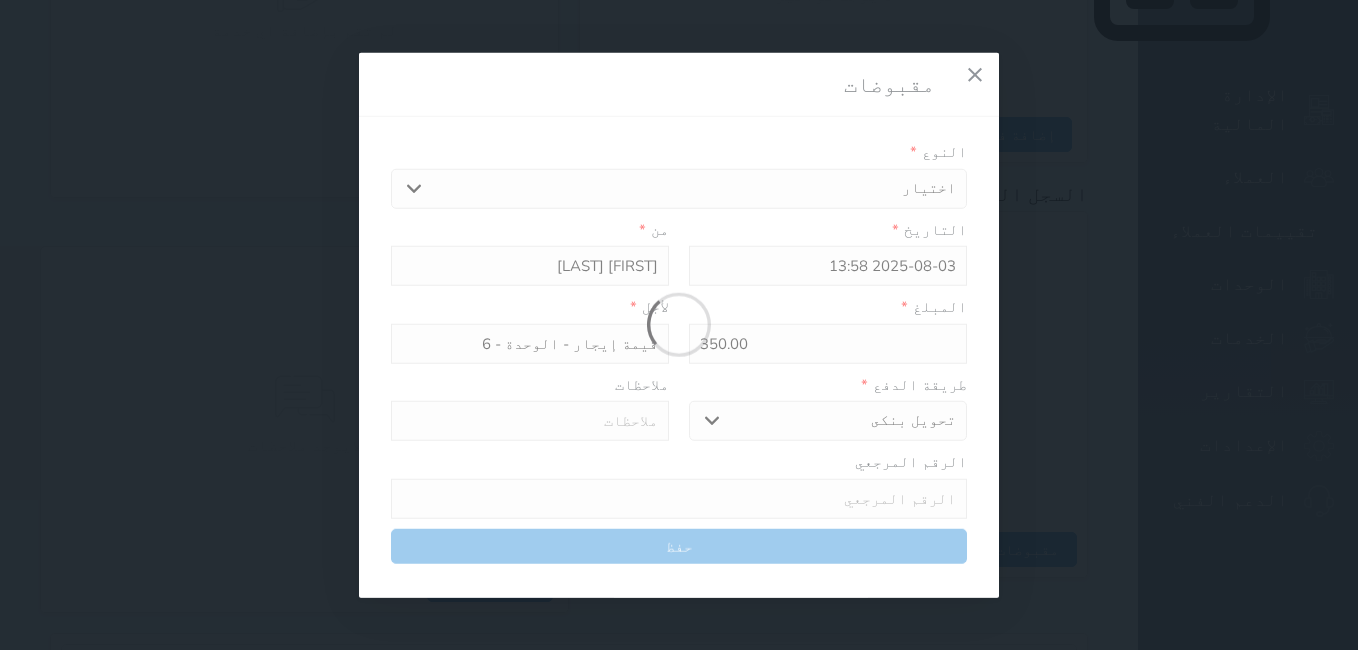 type on "0" 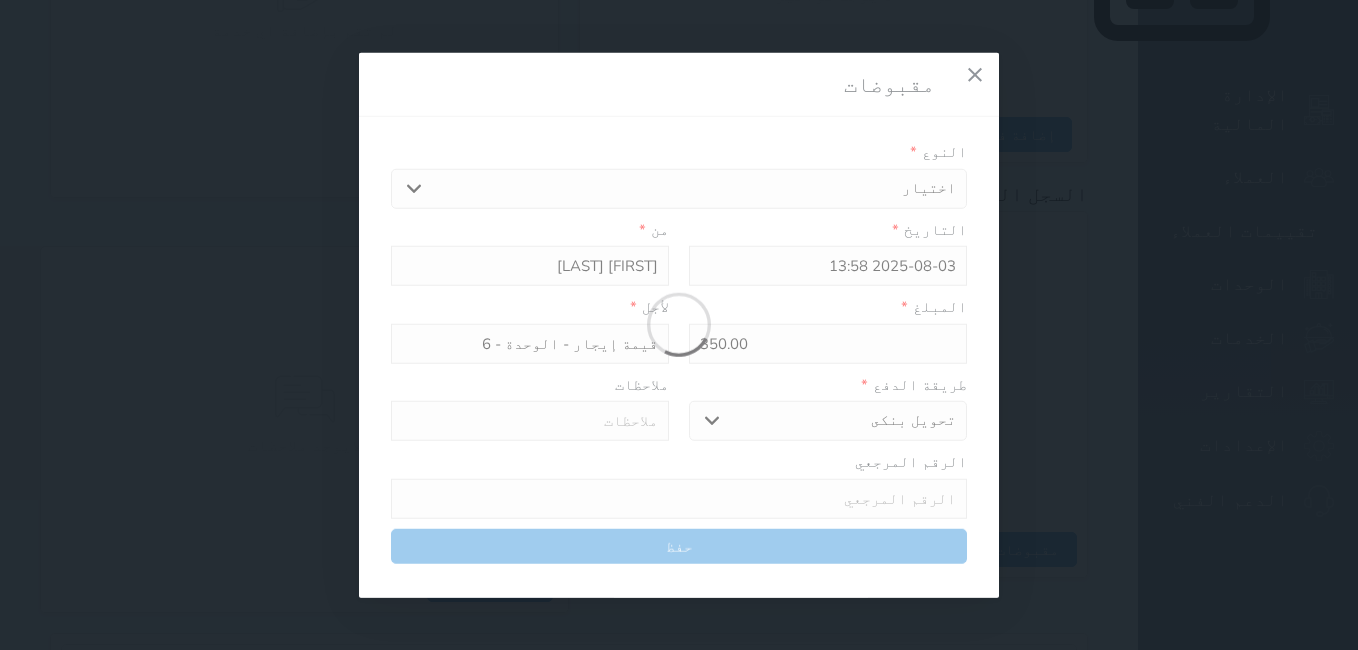 select 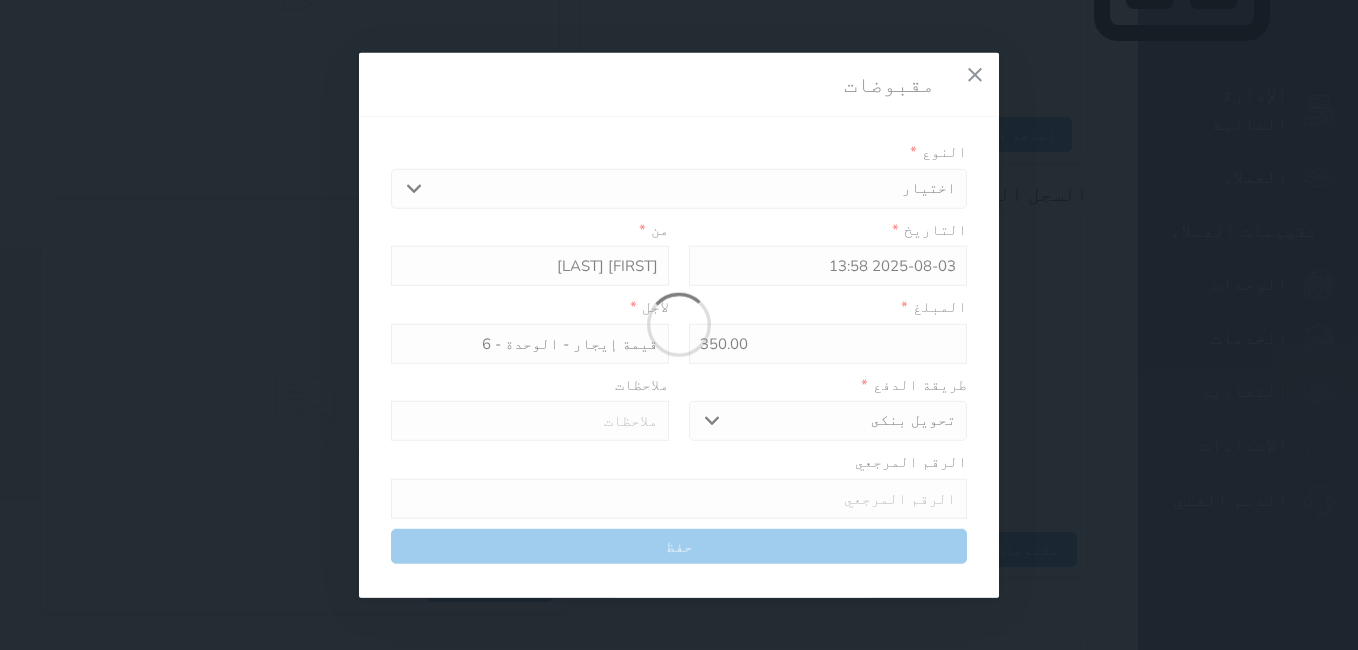 type on "0" 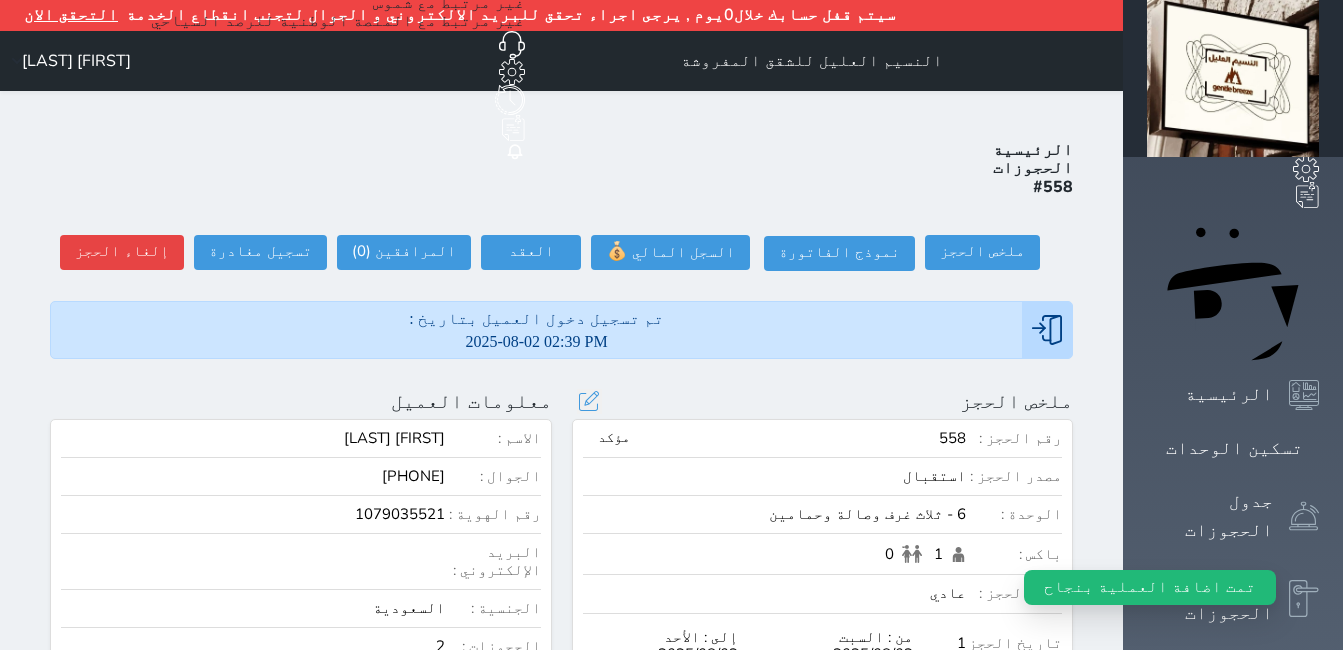 scroll, scrollTop: 0, scrollLeft: 0, axis: both 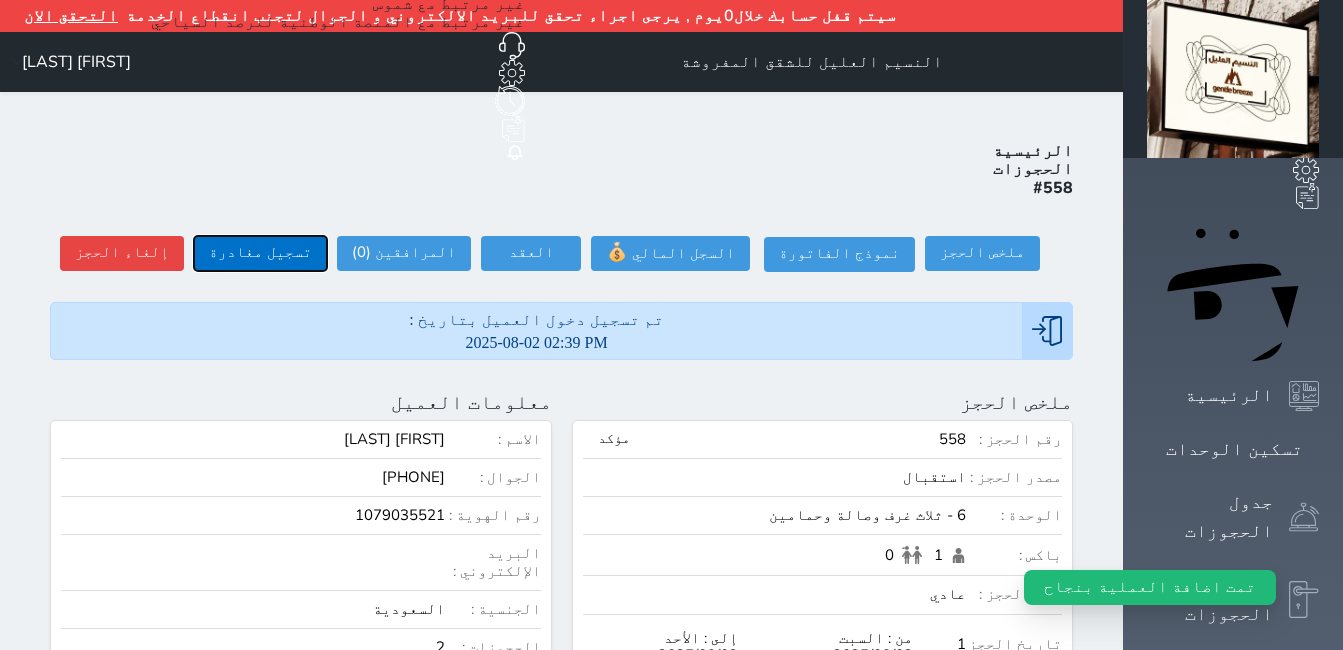 click on "تسجيل مغادرة" at bounding box center (260, 253) 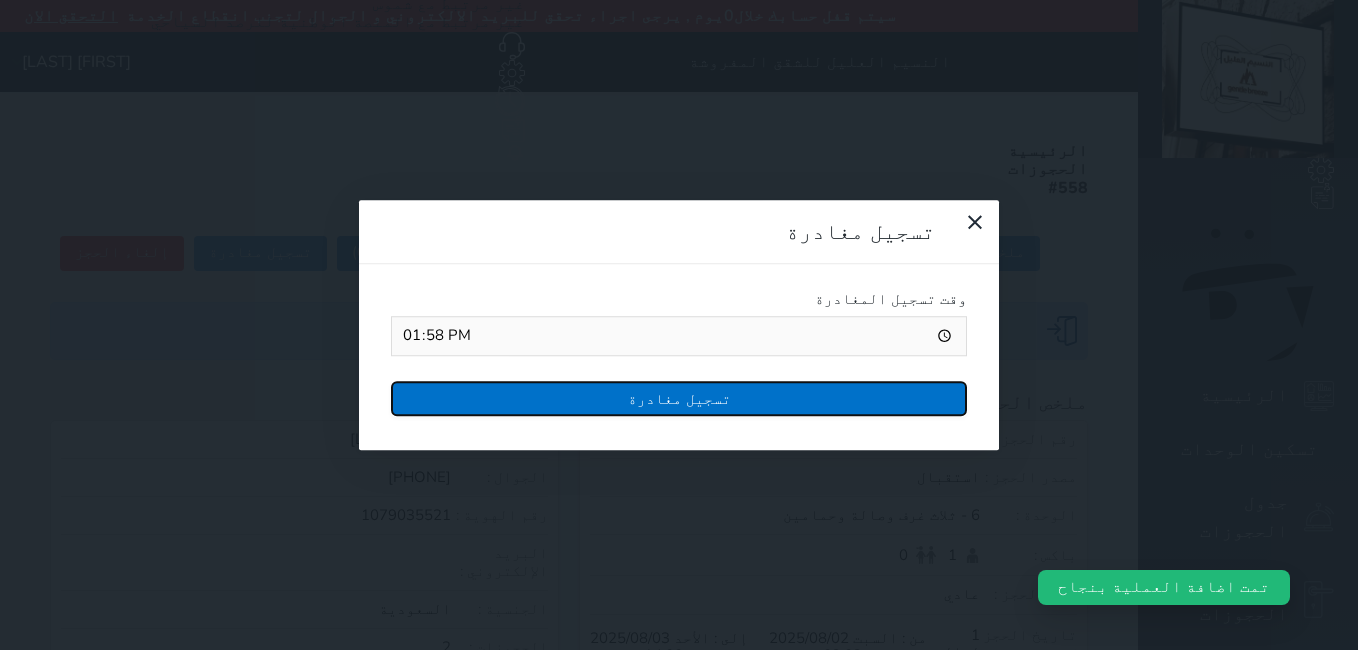 click on "تسجيل مغادرة" at bounding box center [679, 398] 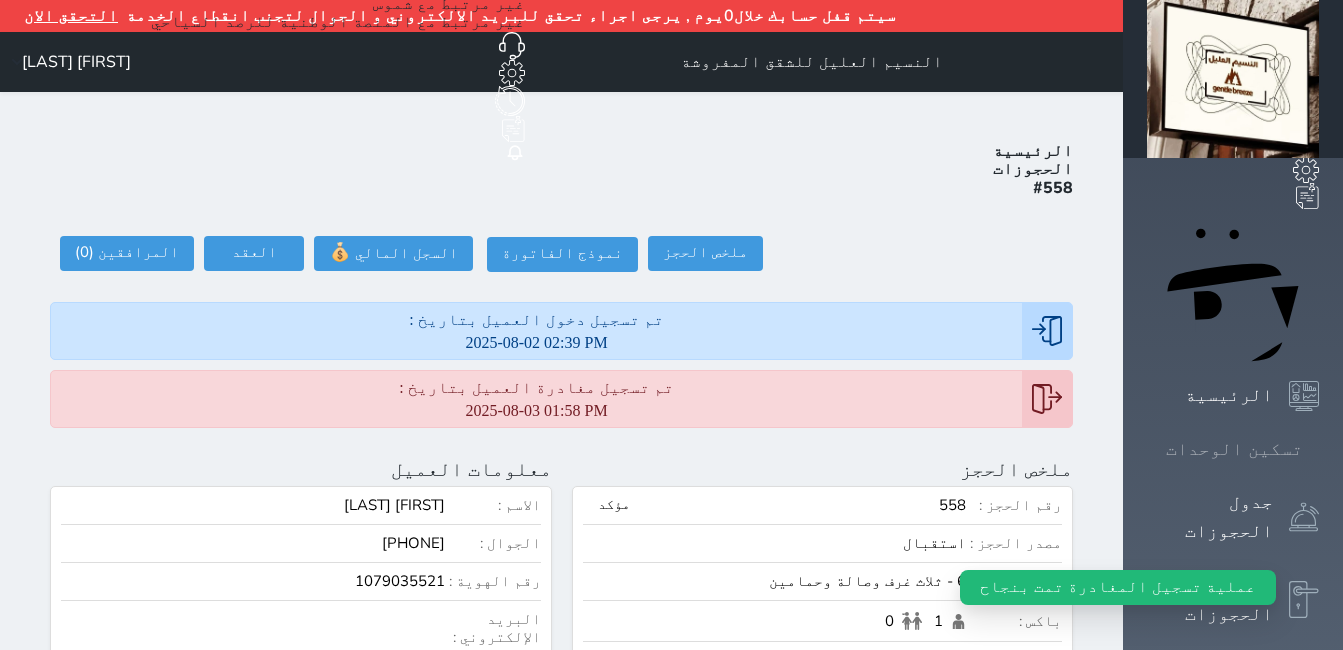 click at bounding box center (1319, 449) 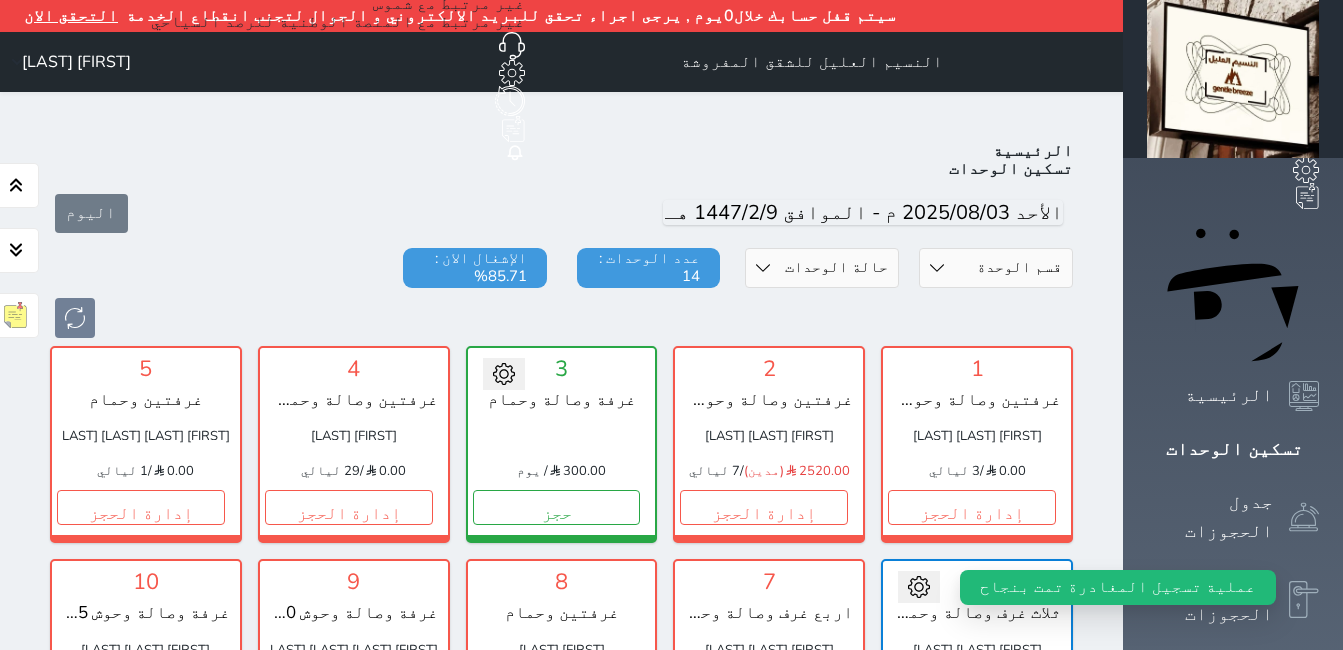 scroll, scrollTop: 110, scrollLeft: 0, axis: vertical 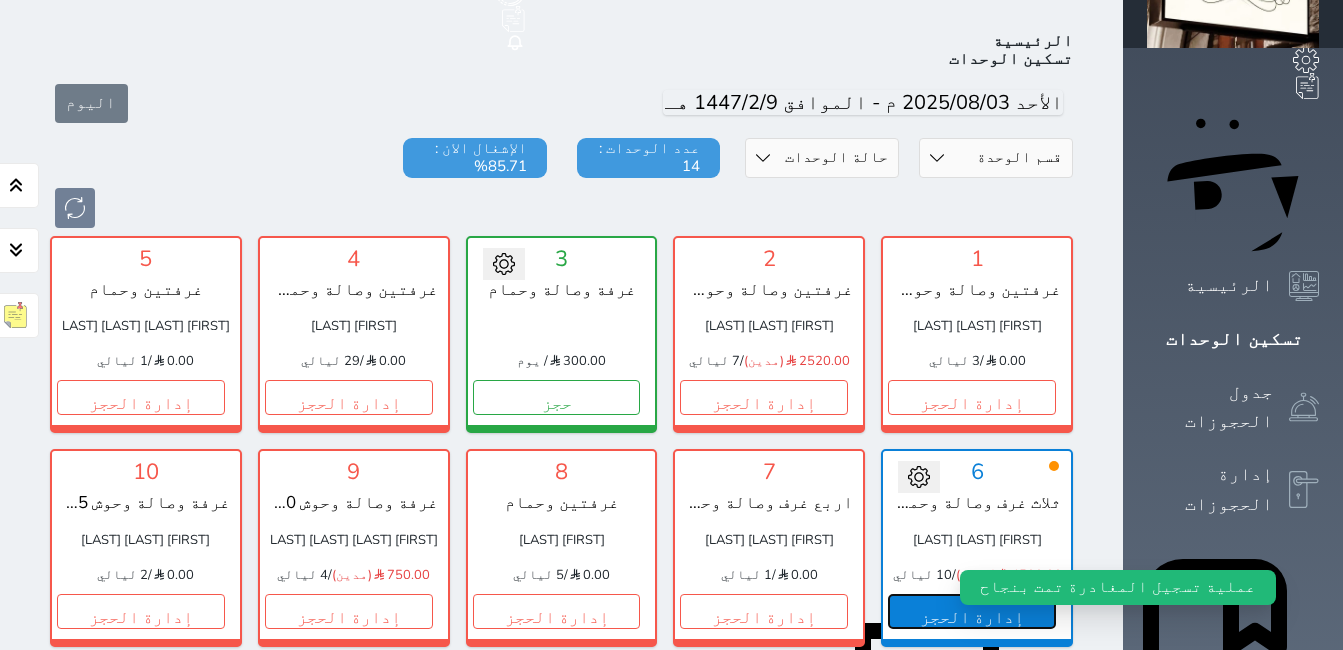 click on "إدارة الحجز" at bounding box center (972, 611) 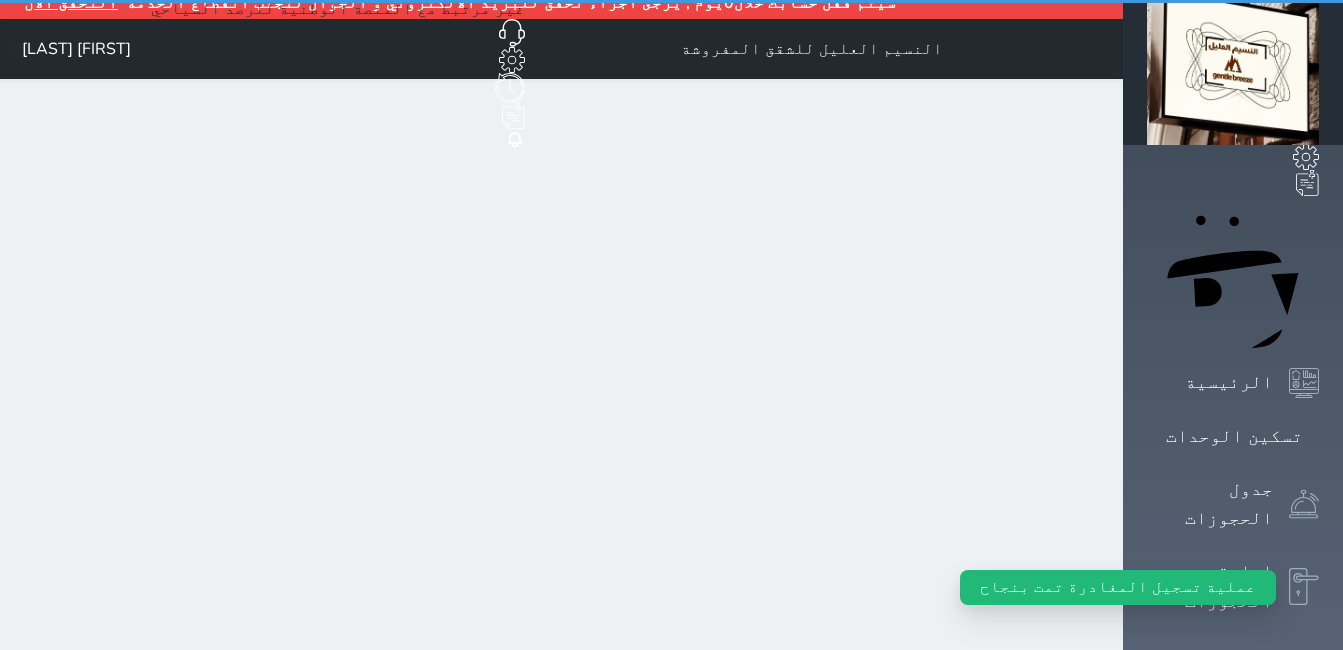 scroll, scrollTop: 0, scrollLeft: 0, axis: both 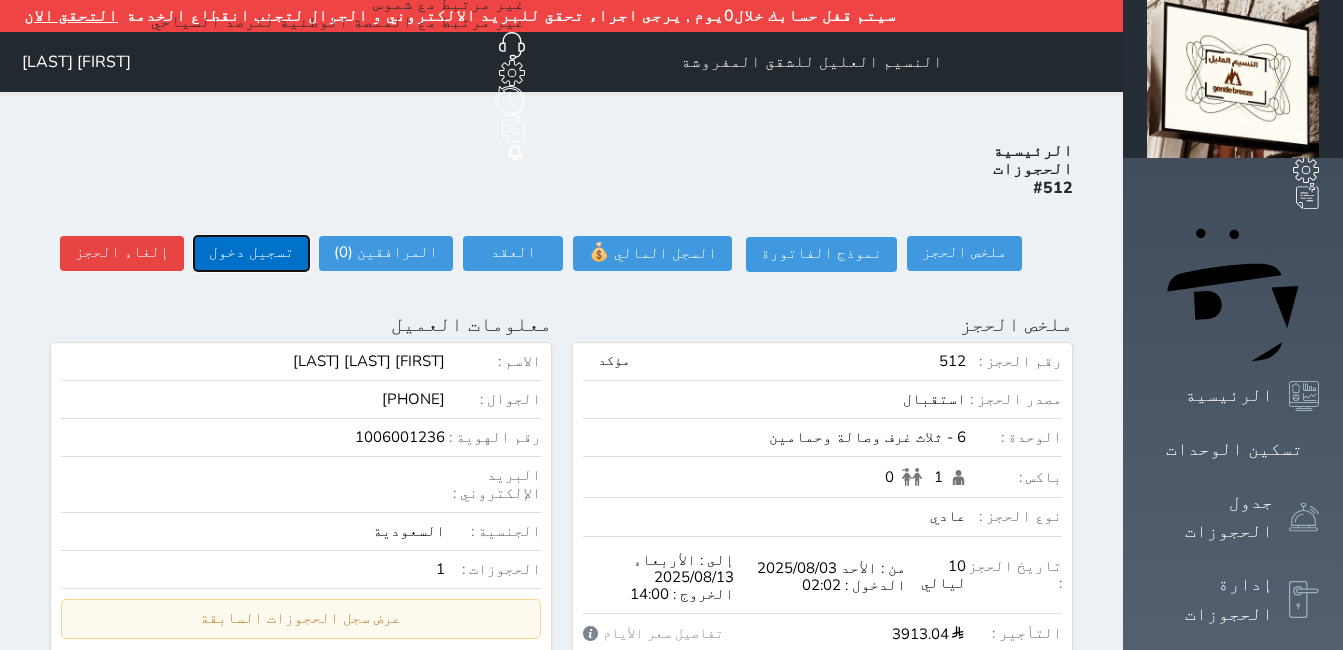 click on "تسجيل دخول" at bounding box center (251, 253) 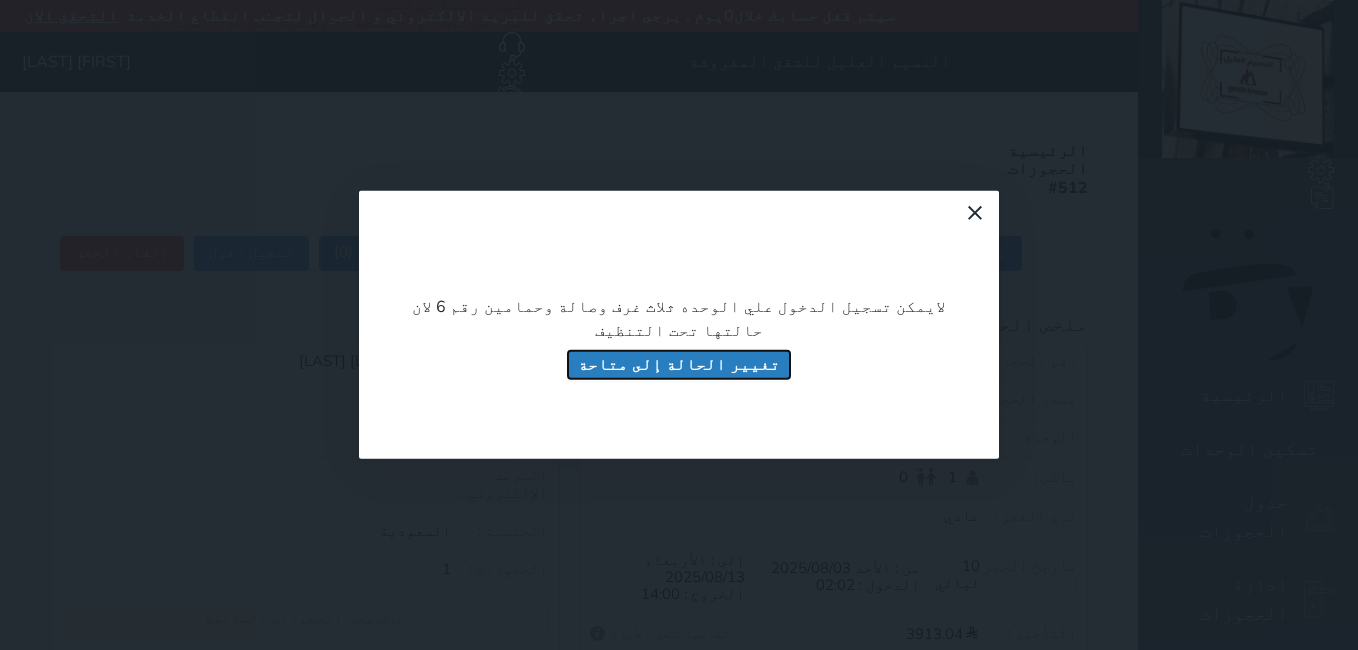 click on "تغيير الحالة إلى متاحة" at bounding box center (679, 365) 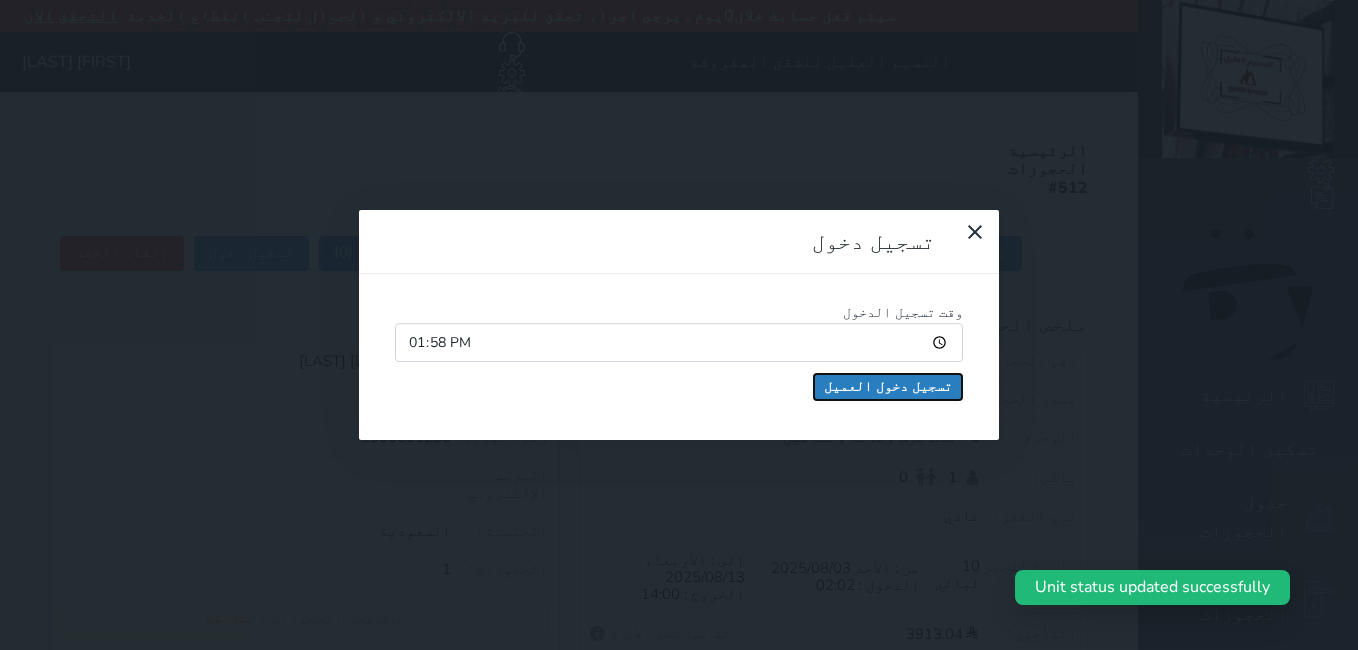 click on "تسجيل دخول العميل" at bounding box center (888, 387) 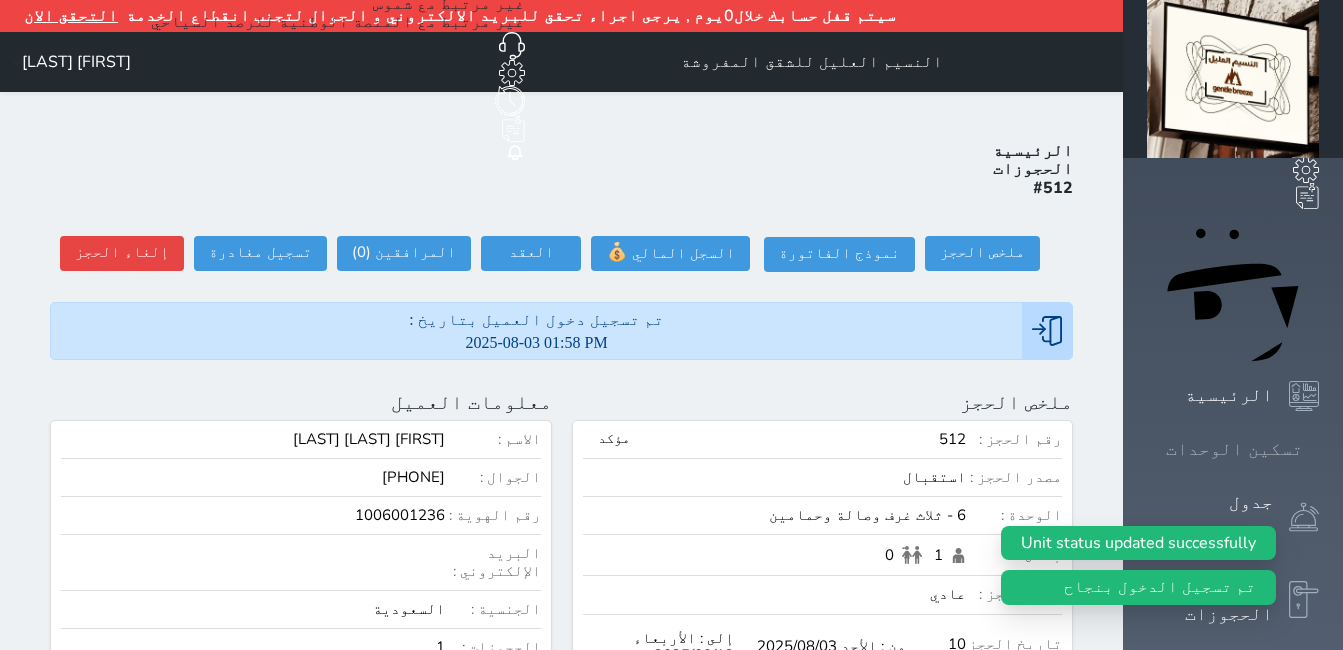 click on "تسكين الوحدات" at bounding box center [1234, 449] 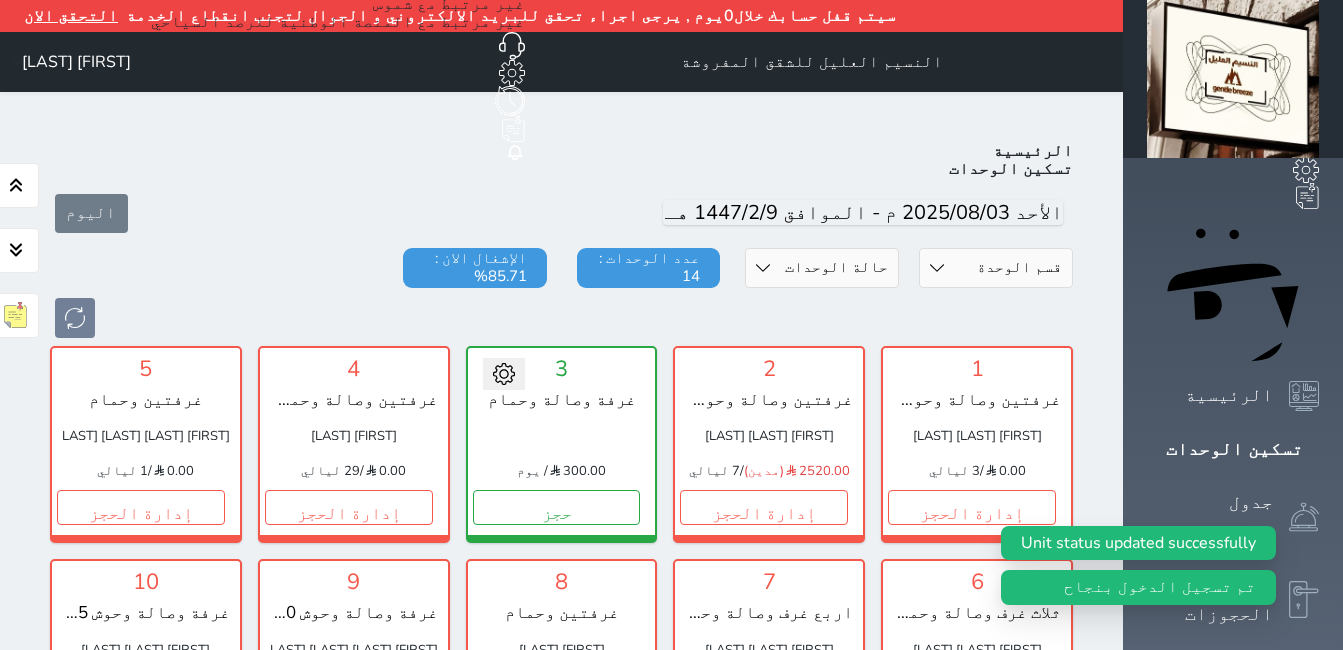 scroll, scrollTop: 110, scrollLeft: 0, axis: vertical 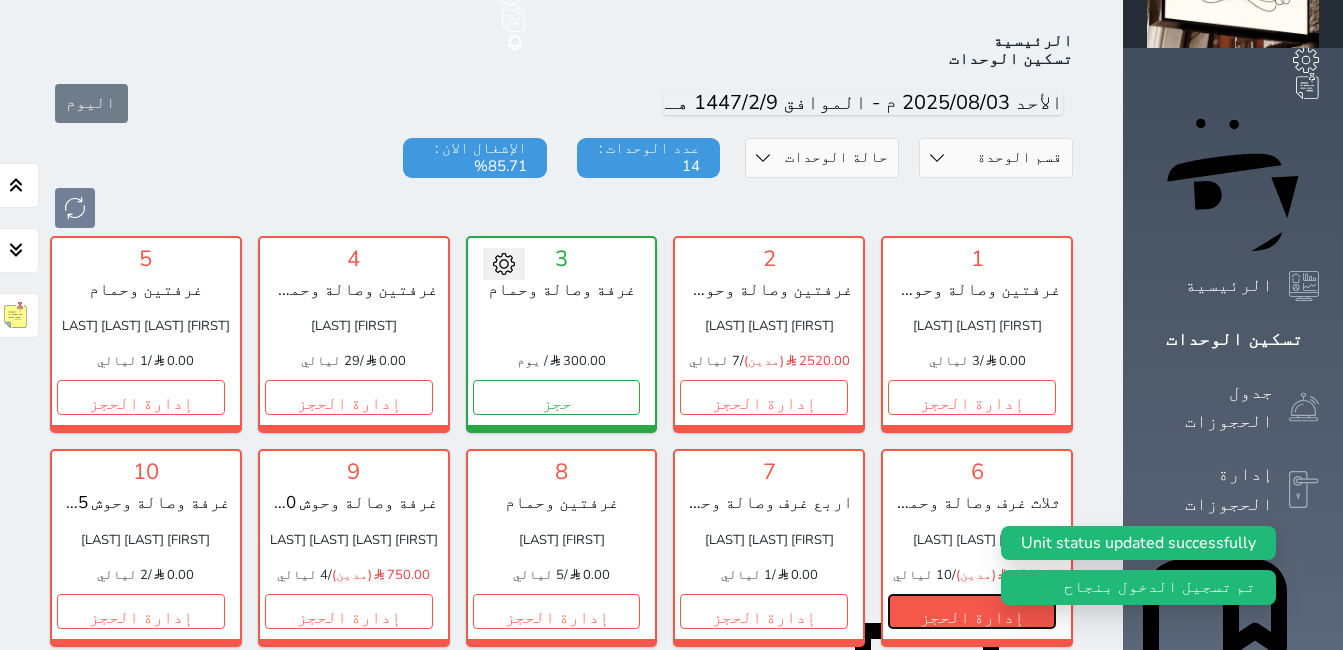 click on "إدارة الحجز" at bounding box center (972, 611) 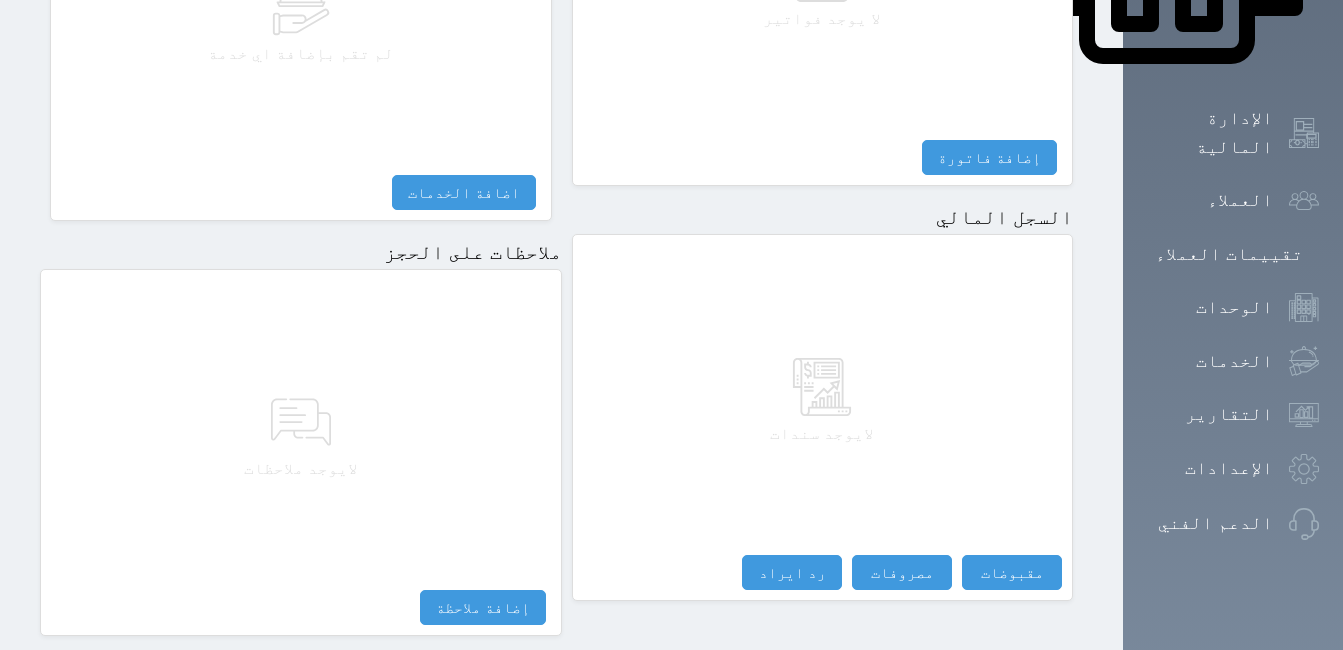 scroll, scrollTop: 1108, scrollLeft: 0, axis: vertical 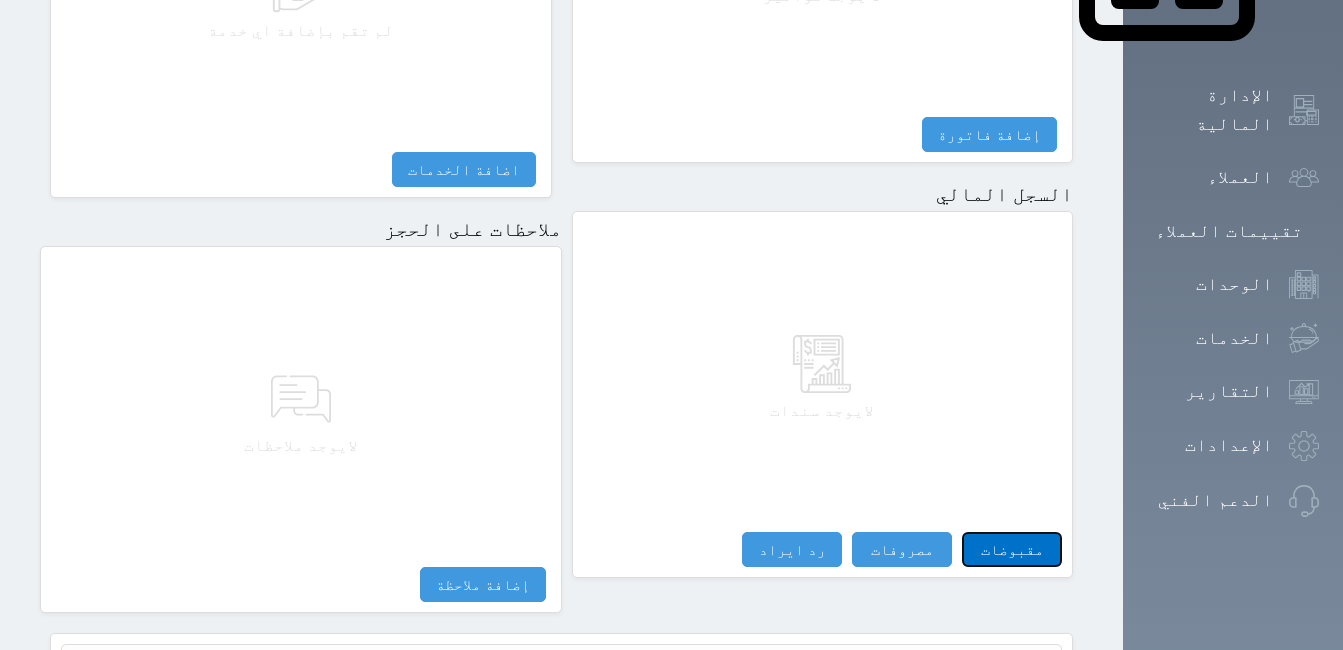 click on "مقبوضات" at bounding box center [1012, 549] 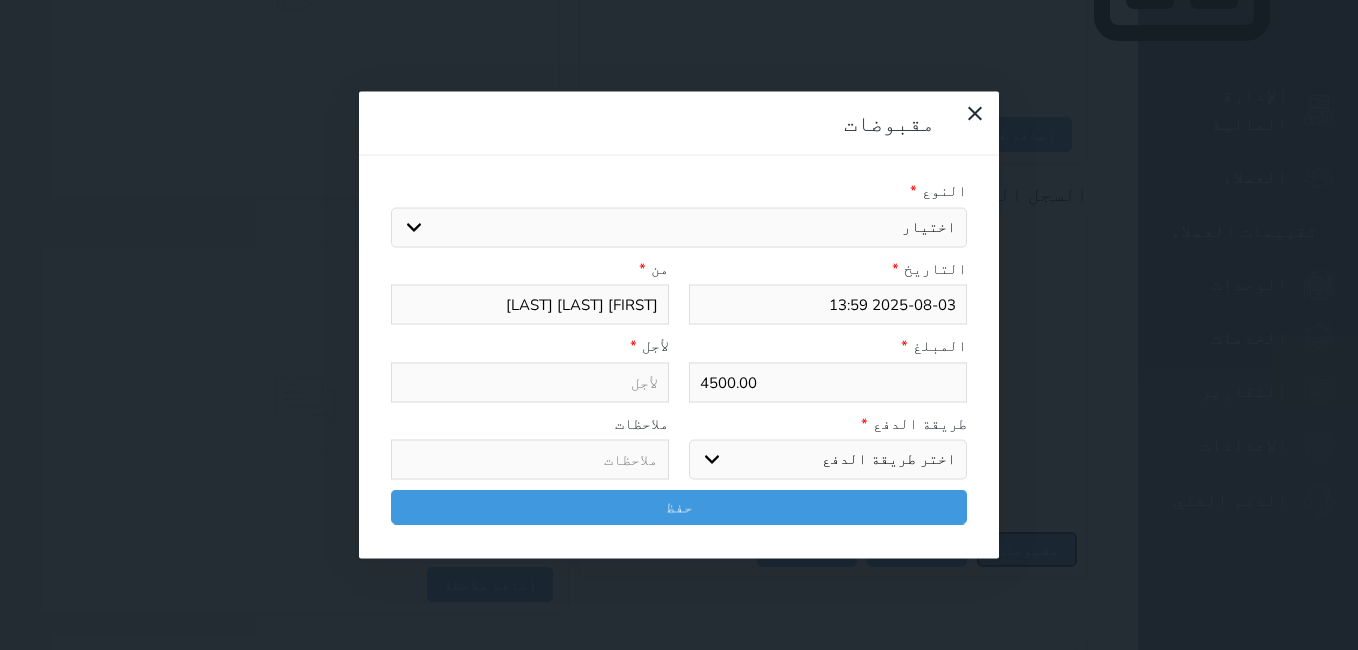 select 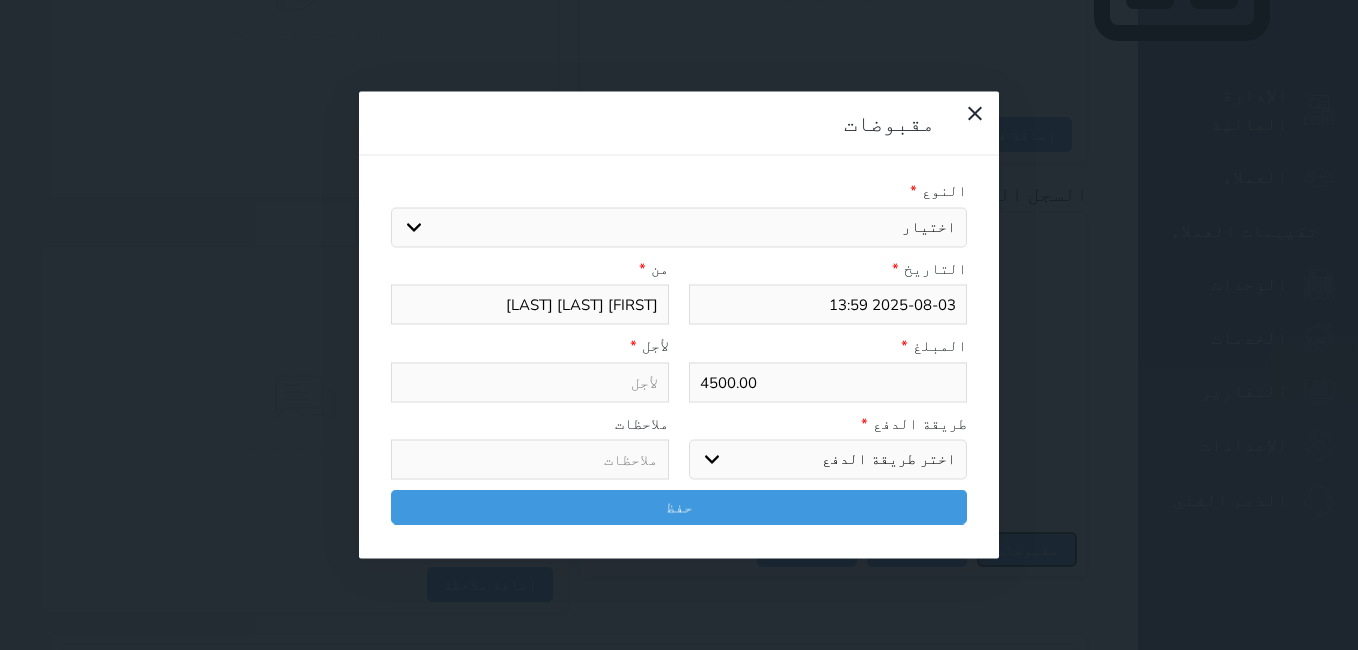 select 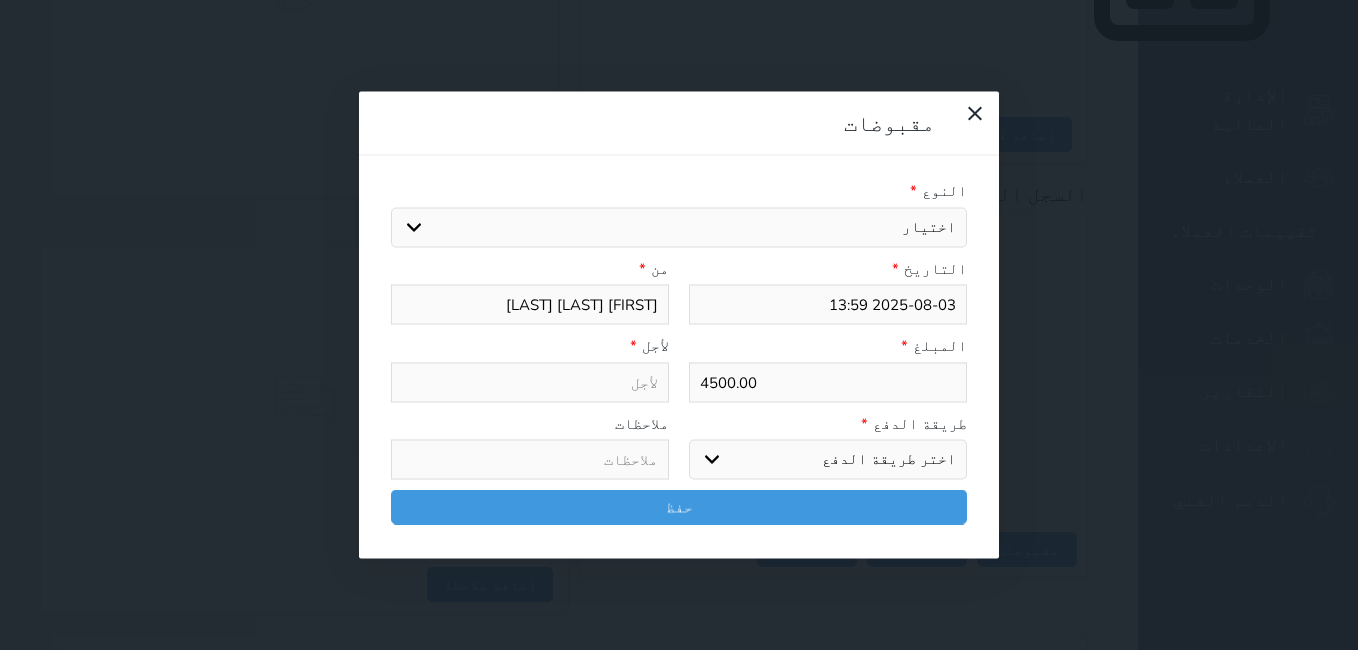 click on "اختيار   مقبوضات عامة قيمة إيجار فواتير تامين عربون لا ينطبق آخر مغسلة واي فاي - الإنترنت مواقف السيارات طعام الأغذية والمشروبات مشروبات المشروبات الباردة المشروبات الساخنة الإفطار غداء عشاء مخبز و كعك حمام سباحة الصالة الرياضية سبا و خدمات الجمال اختيار وإسقاط (خدمات النقل) ميني بار كابل - تلفزيون سرير إضافي تصفيف الشعر التسوق خدمات الجولات السياحية المنظمة خدمات الدليل السياحي" at bounding box center (679, 227) 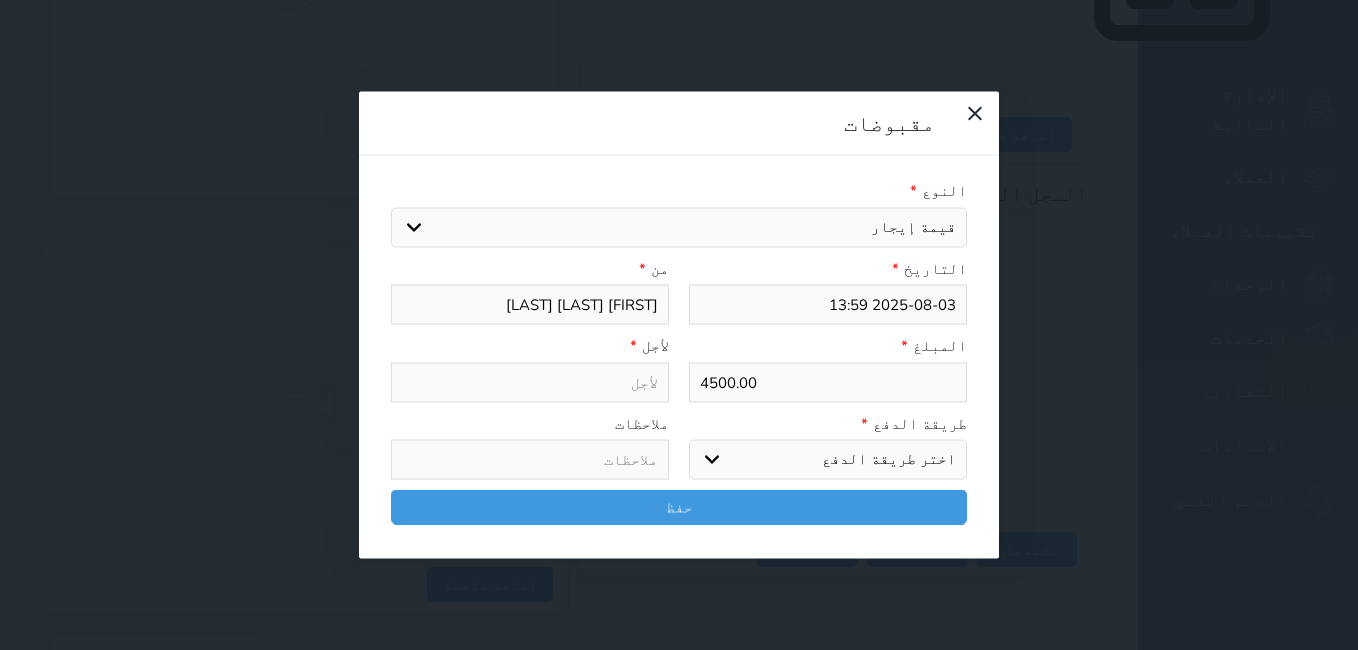 click on "اختيار   مقبوضات عامة قيمة إيجار فواتير تامين عربون لا ينطبق آخر مغسلة واي فاي - الإنترنت مواقف السيارات طعام الأغذية والمشروبات مشروبات المشروبات الباردة المشروبات الساخنة الإفطار غداء عشاء مخبز و كعك حمام سباحة الصالة الرياضية سبا و خدمات الجمال اختيار وإسقاط (خدمات النقل) ميني بار كابل - تلفزيون سرير إضافي تصفيف الشعر التسوق خدمات الجولات السياحية المنظمة خدمات الدليل السياحي" at bounding box center (679, 227) 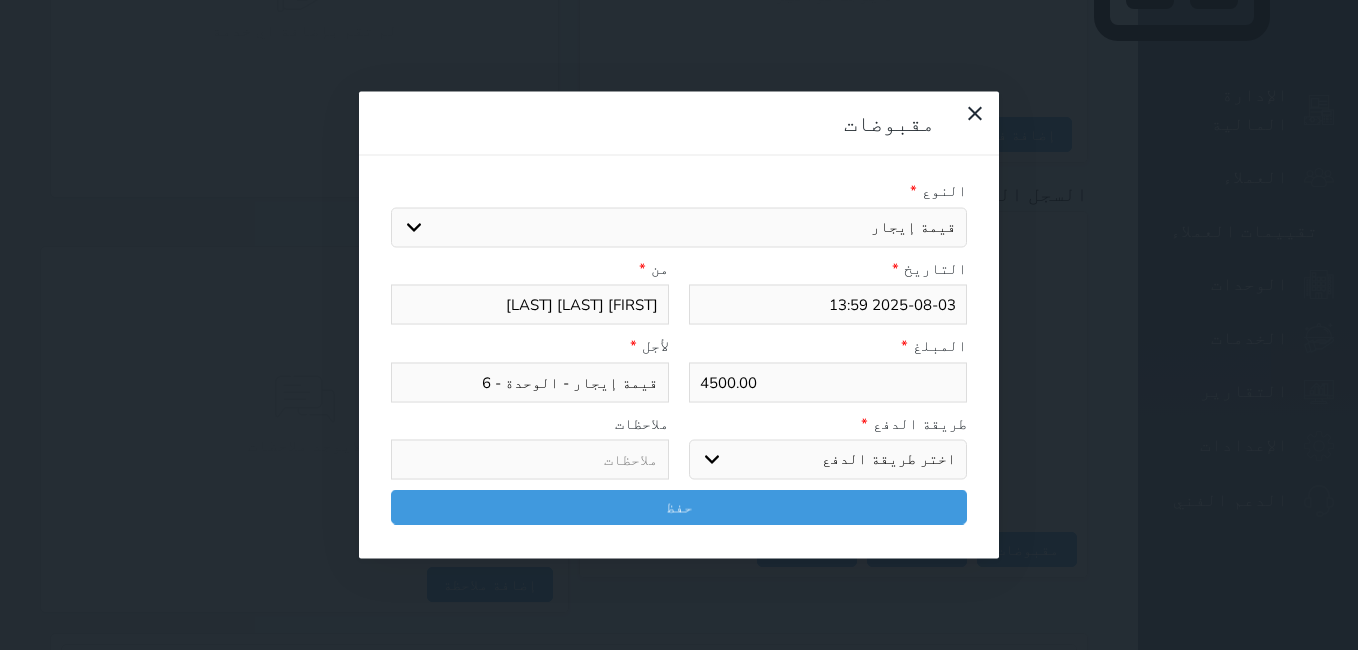 drag, startPoint x: 888, startPoint y: 298, endPoint x: 981, endPoint y: 315, distance: 94.54099 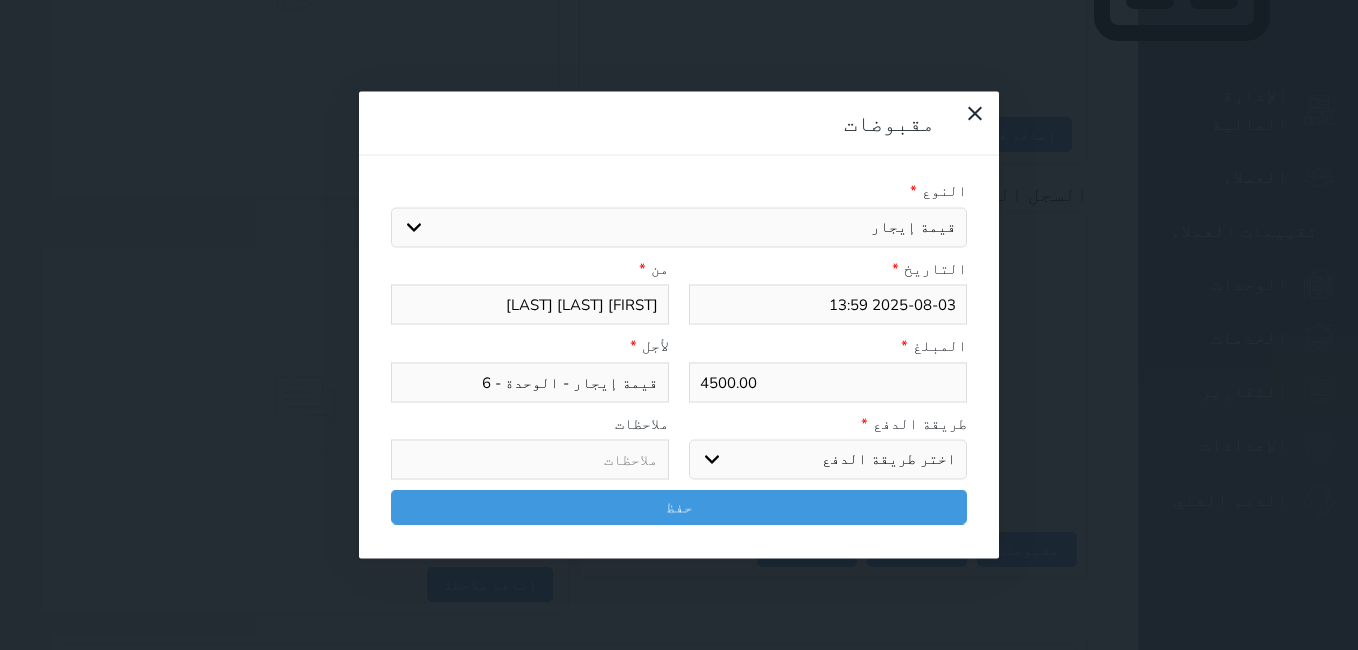 click on "المبلغ *   4500.00   لأجل *   قيمة إيجار - الوحدة - 6" at bounding box center [679, 374] 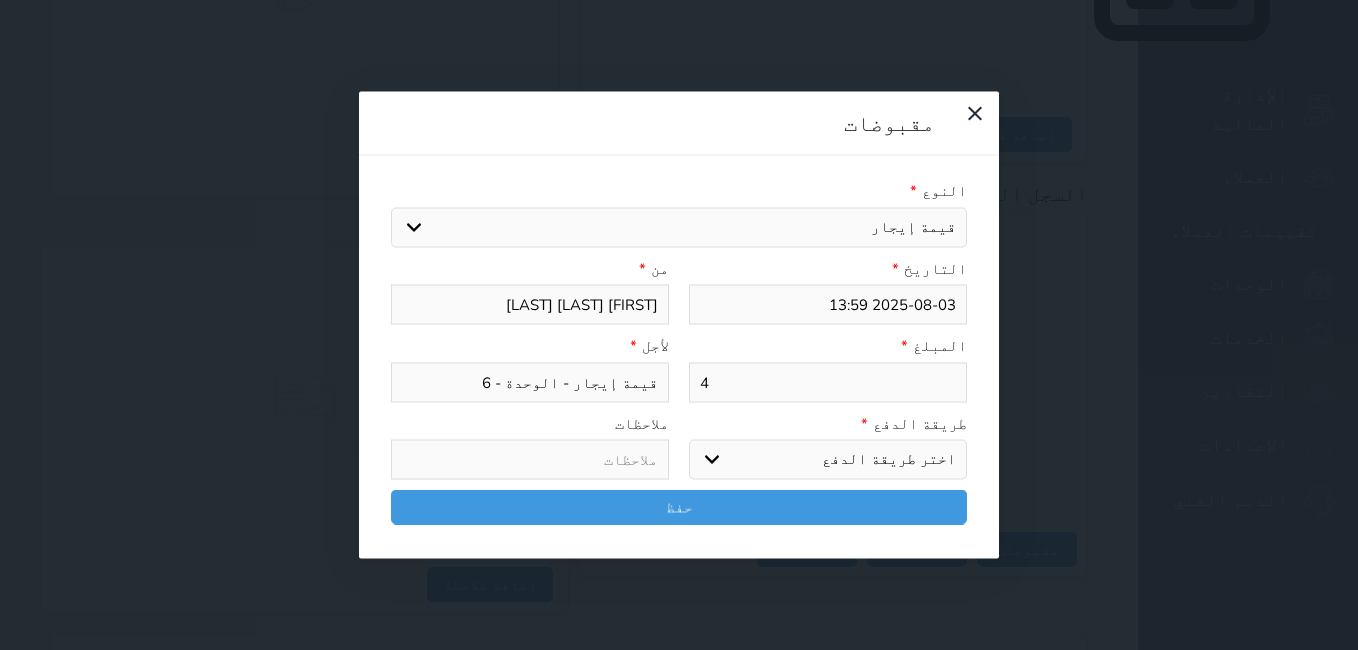 type on "45" 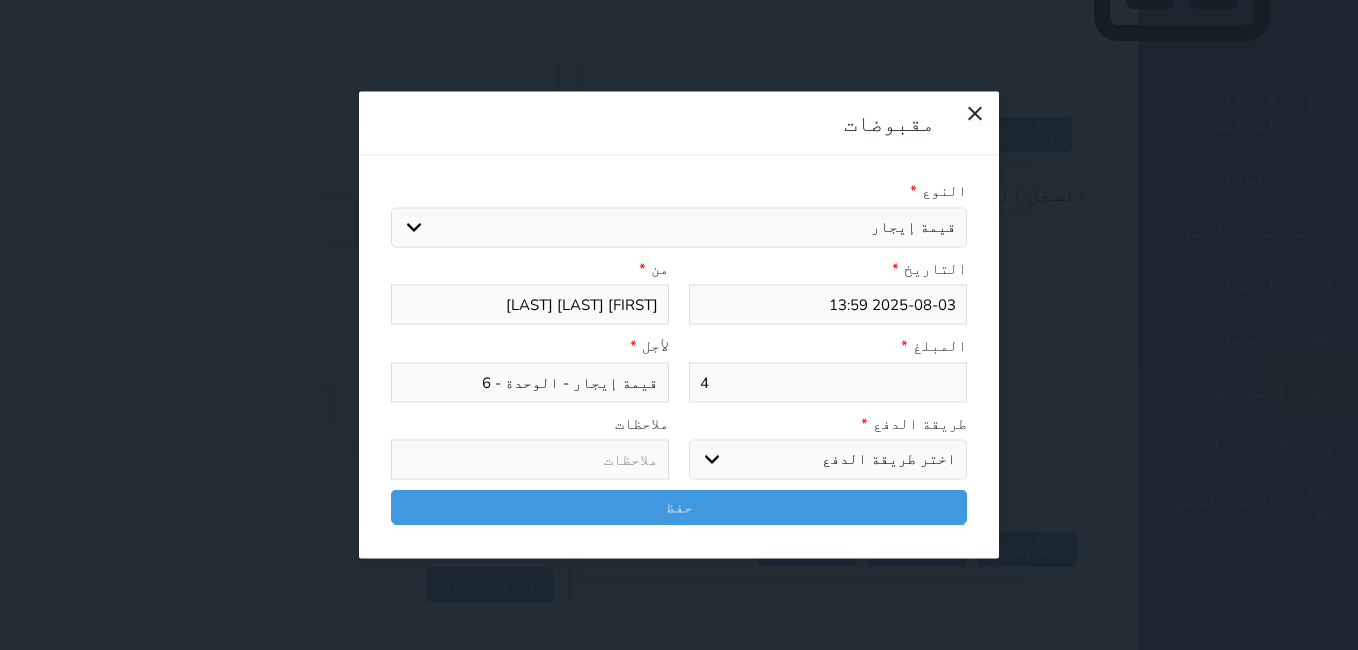 select 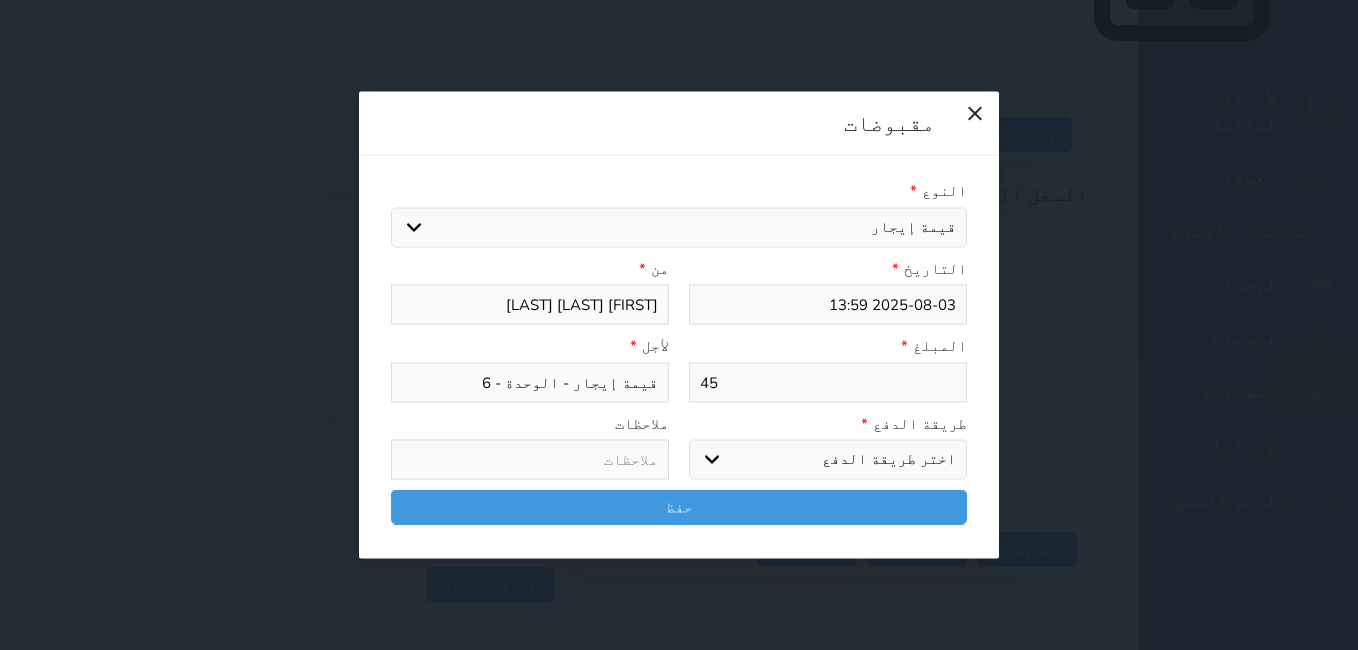 type on "450" 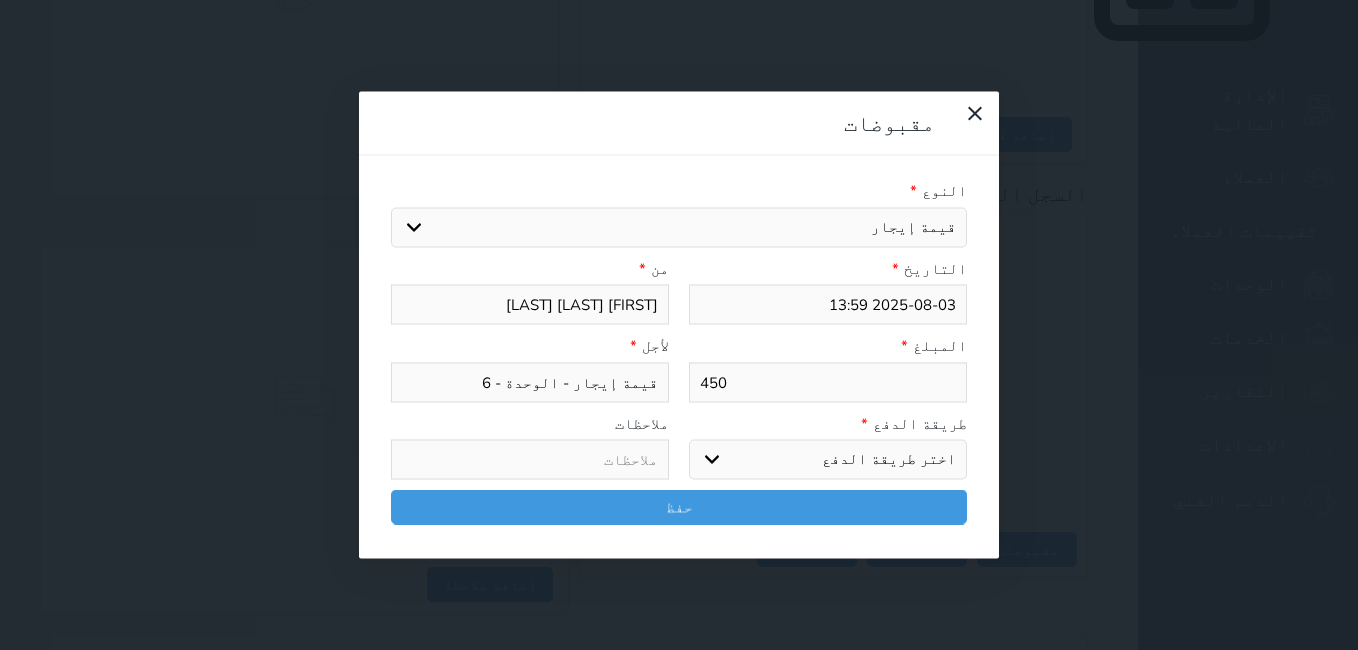 type on "450" 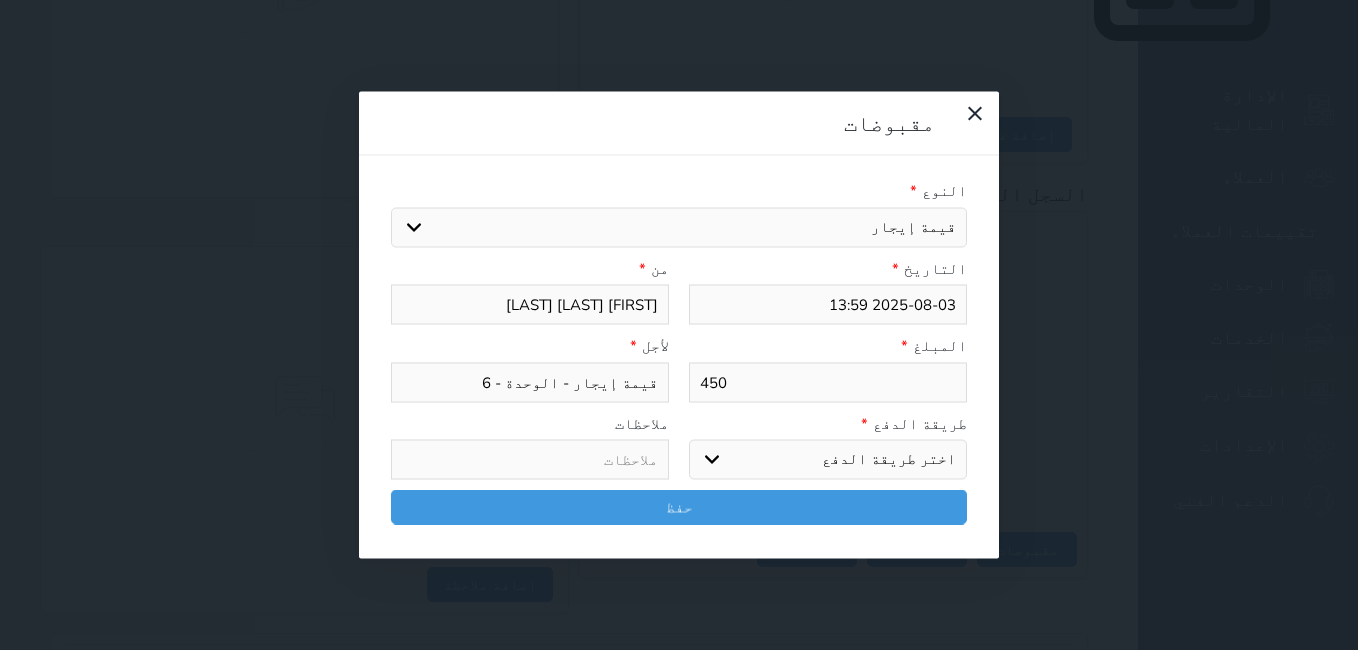 click on "اختر طريقة الدفع   دفع نقدى   تحويل بنكى   مدى   بطاقة ائتمان   آجل" at bounding box center (828, 460) 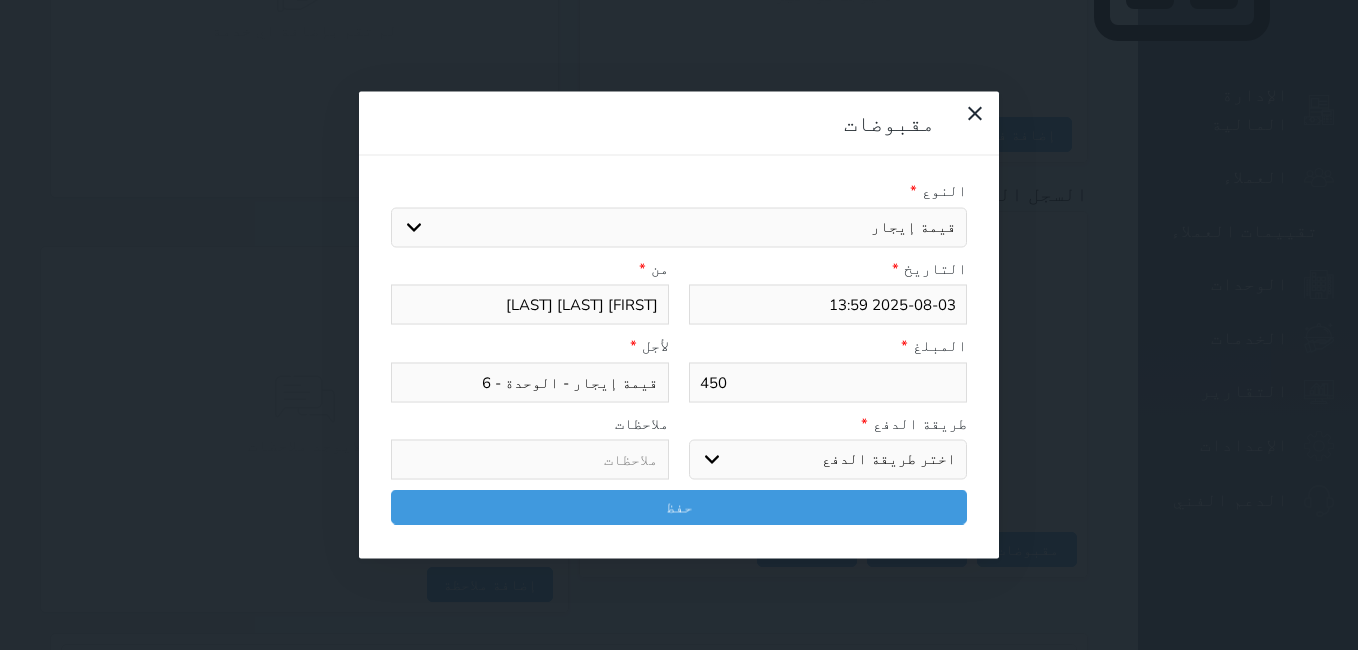 select on "bank-transfer" 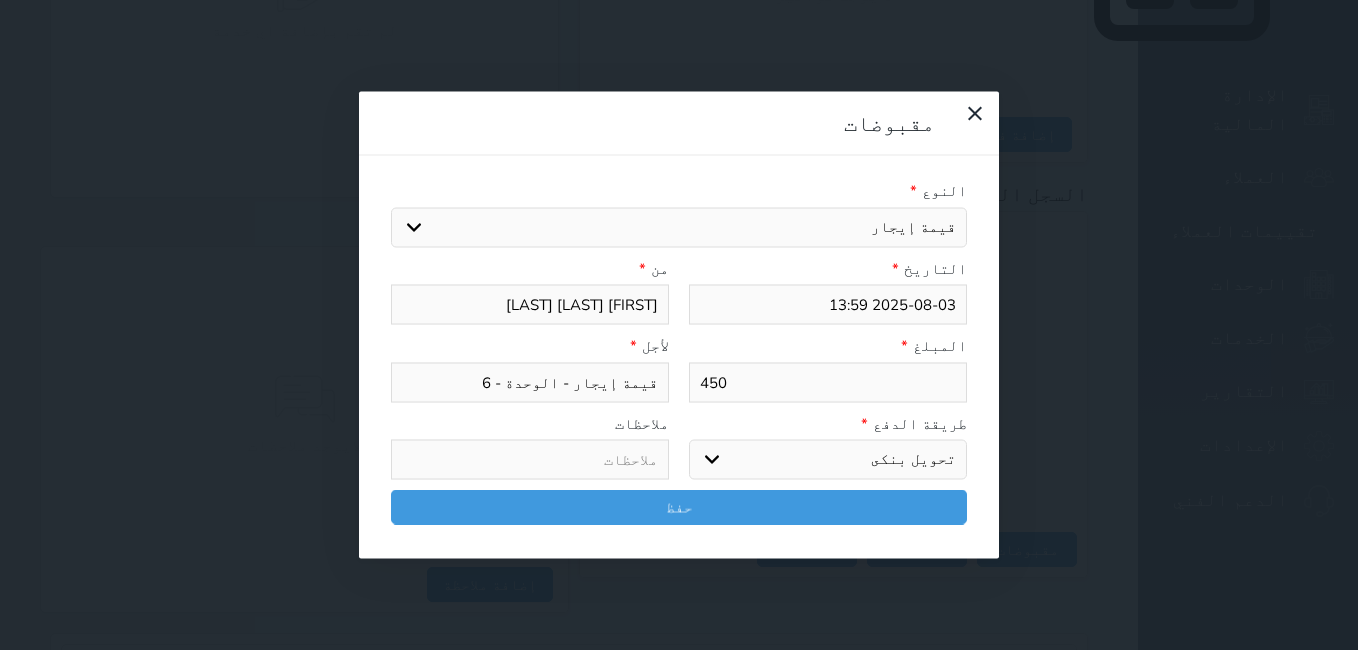 click on "اختر طريقة الدفع   دفع نقدى   تحويل بنكى   مدى   بطاقة ائتمان   آجل" at bounding box center [828, 460] 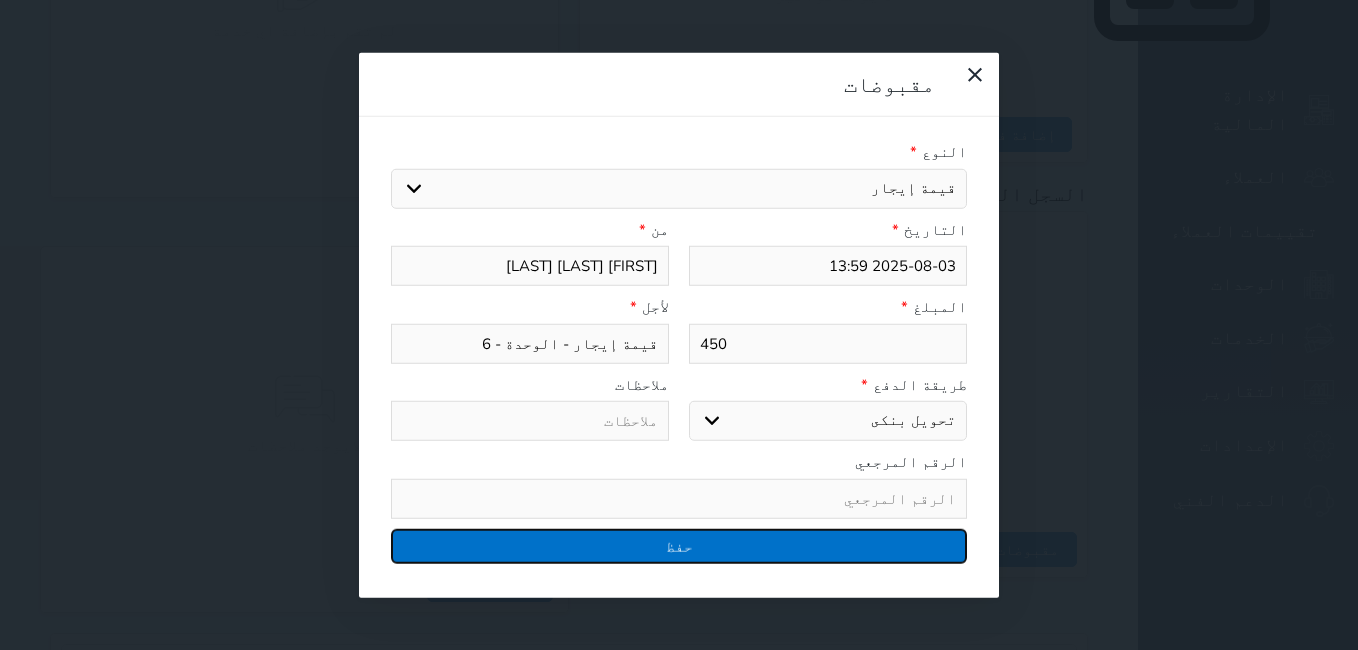 click on "حفظ" at bounding box center (679, 545) 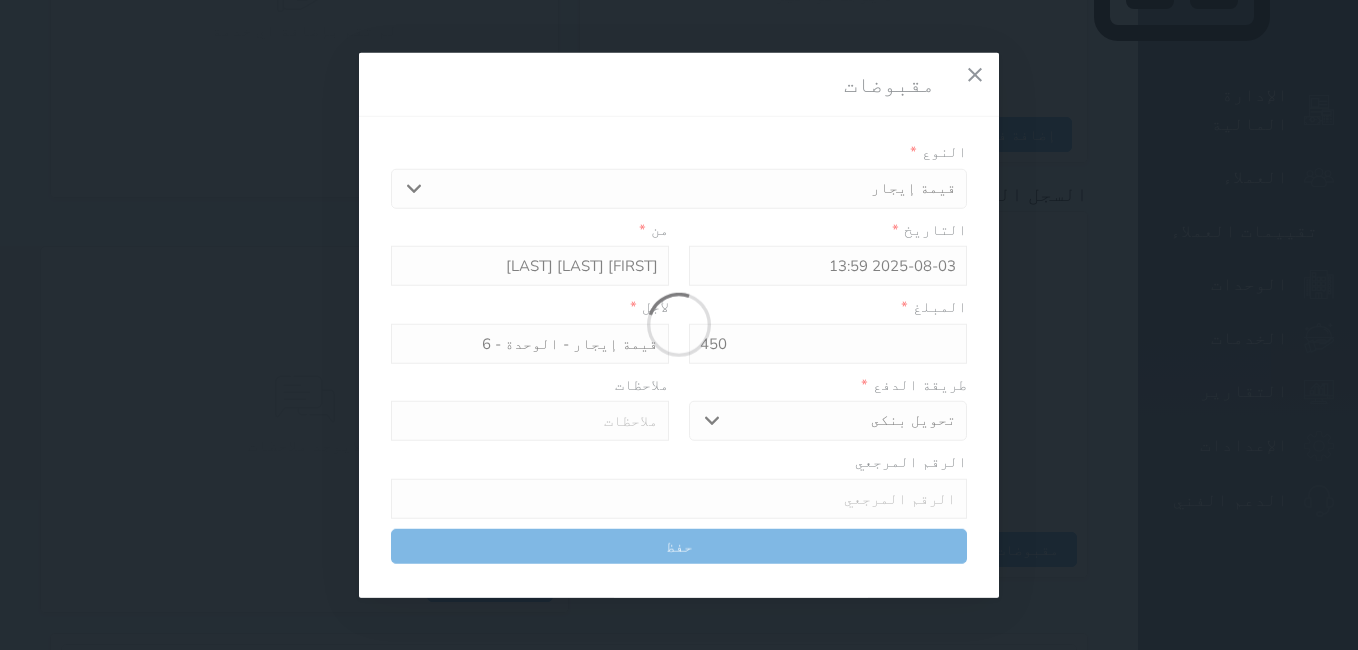 select 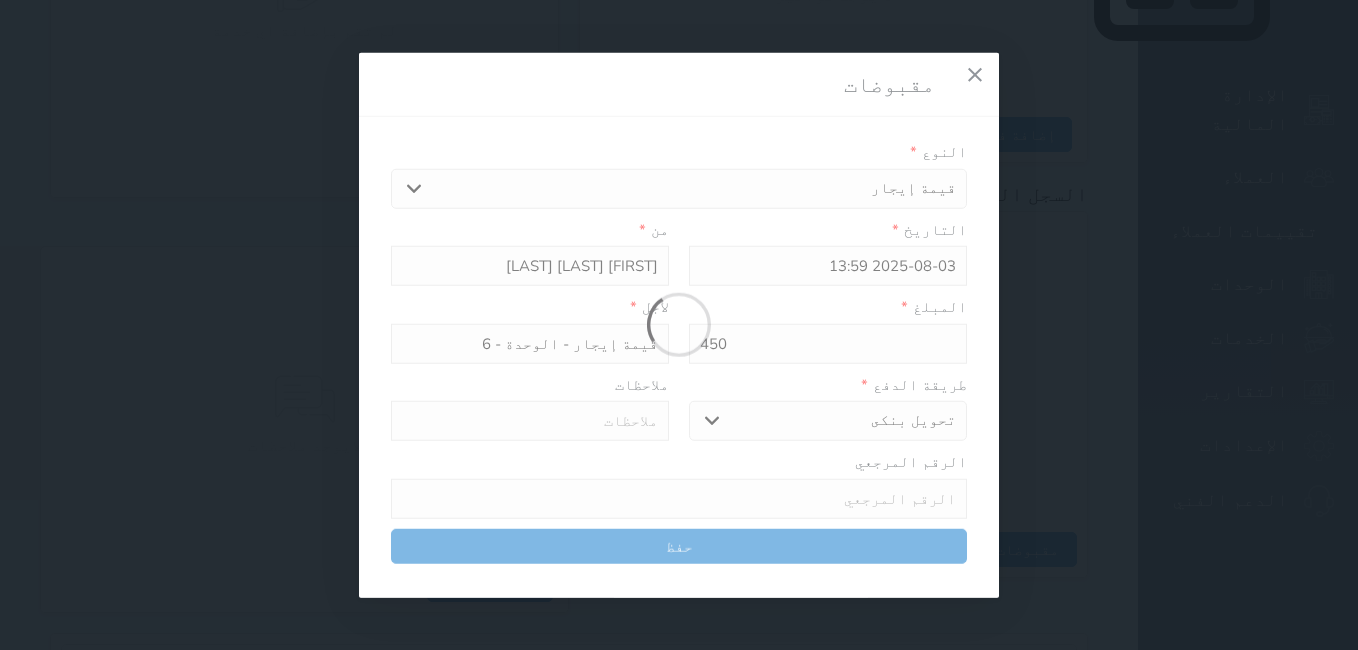 type 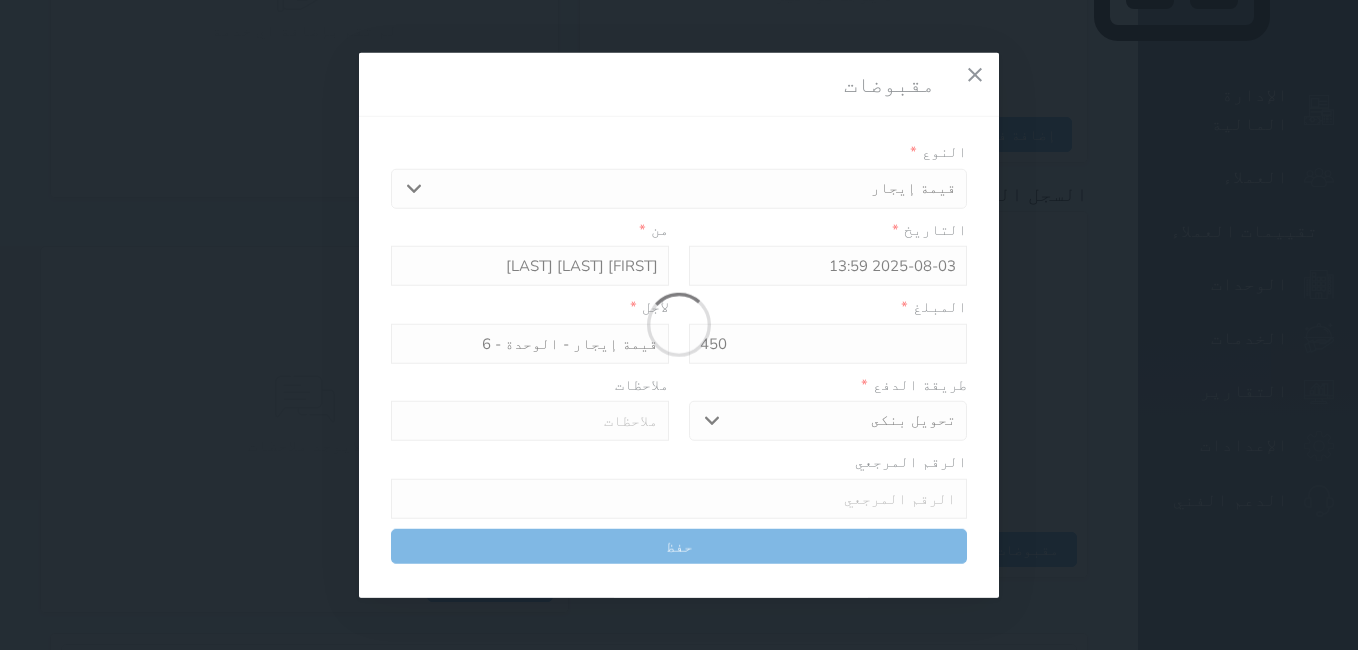type on "0" 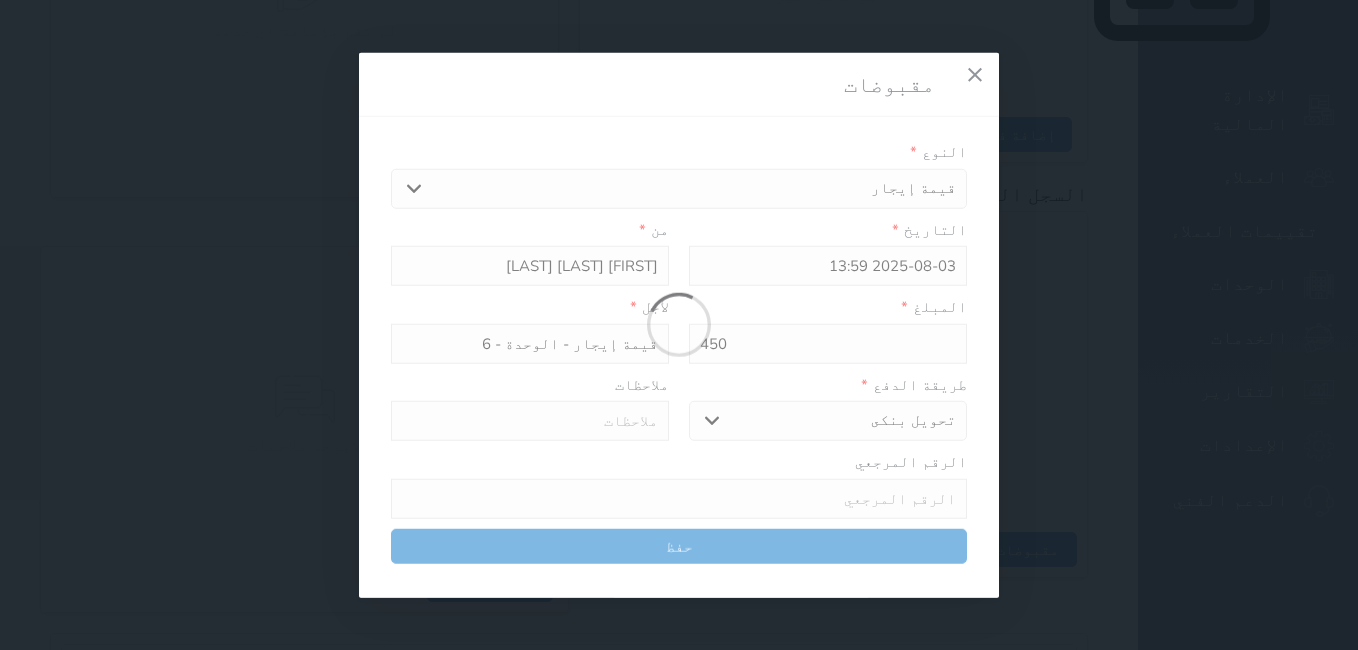 select 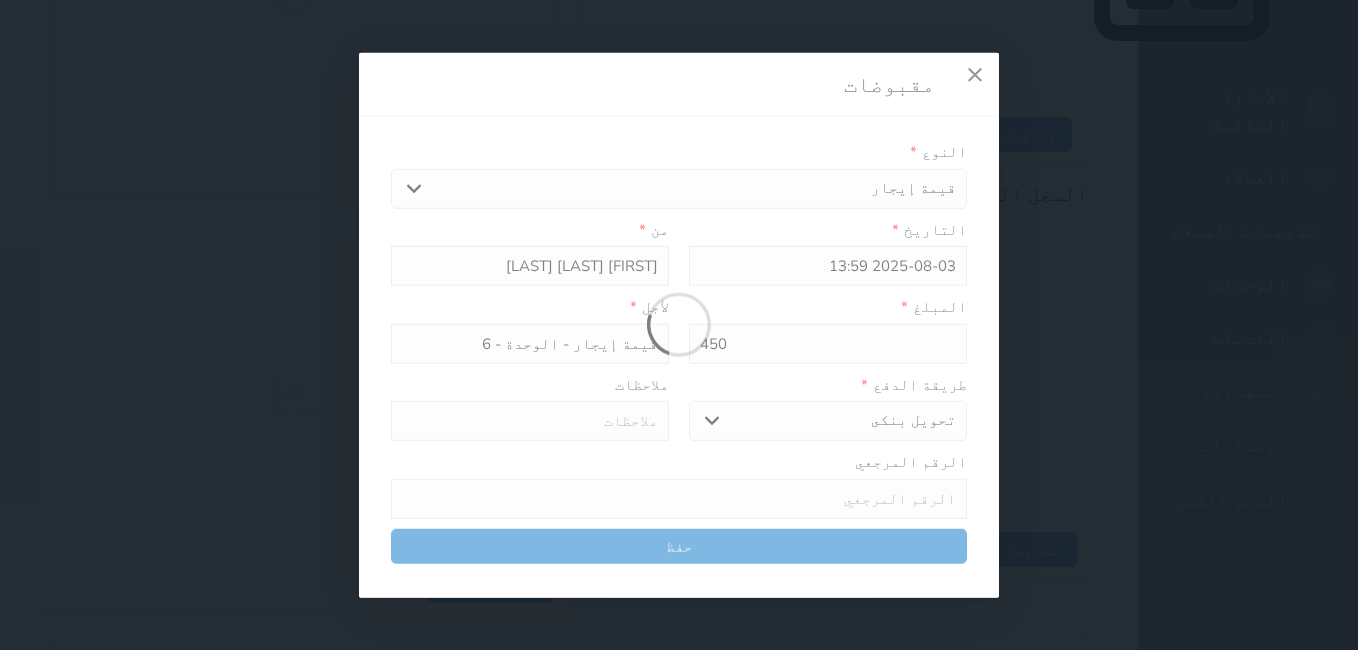 type on "0" 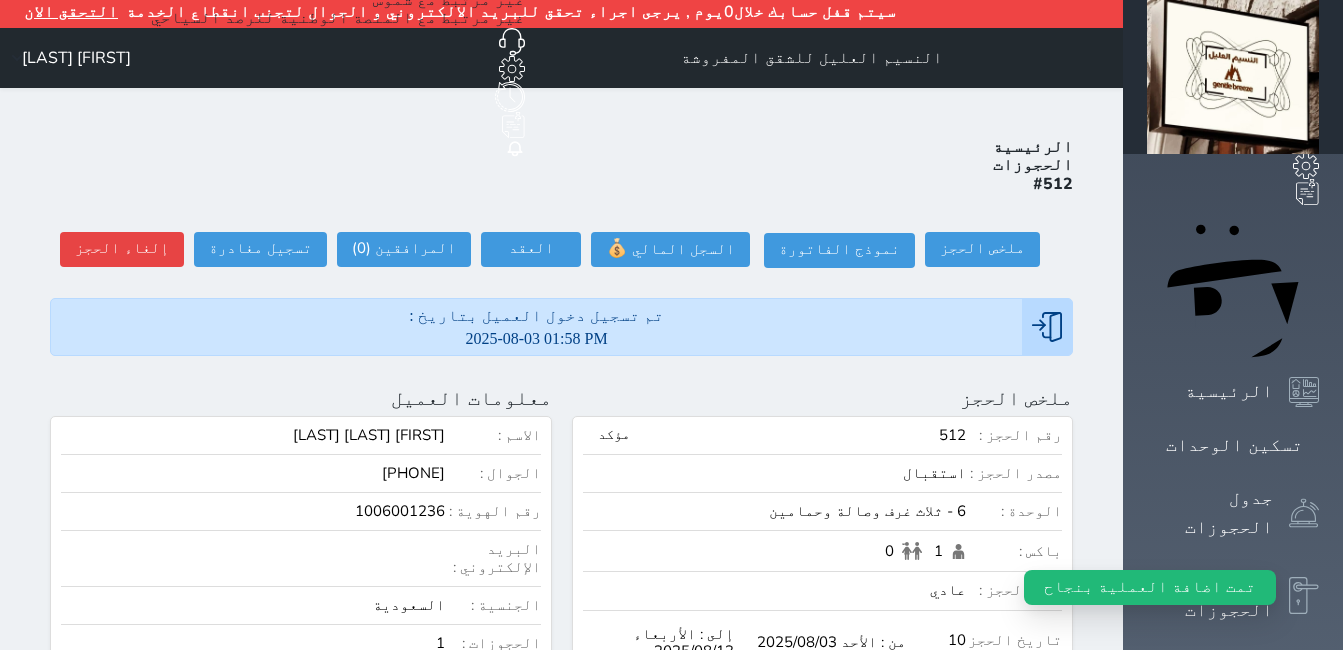 scroll, scrollTop: 0, scrollLeft: 0, axis: both 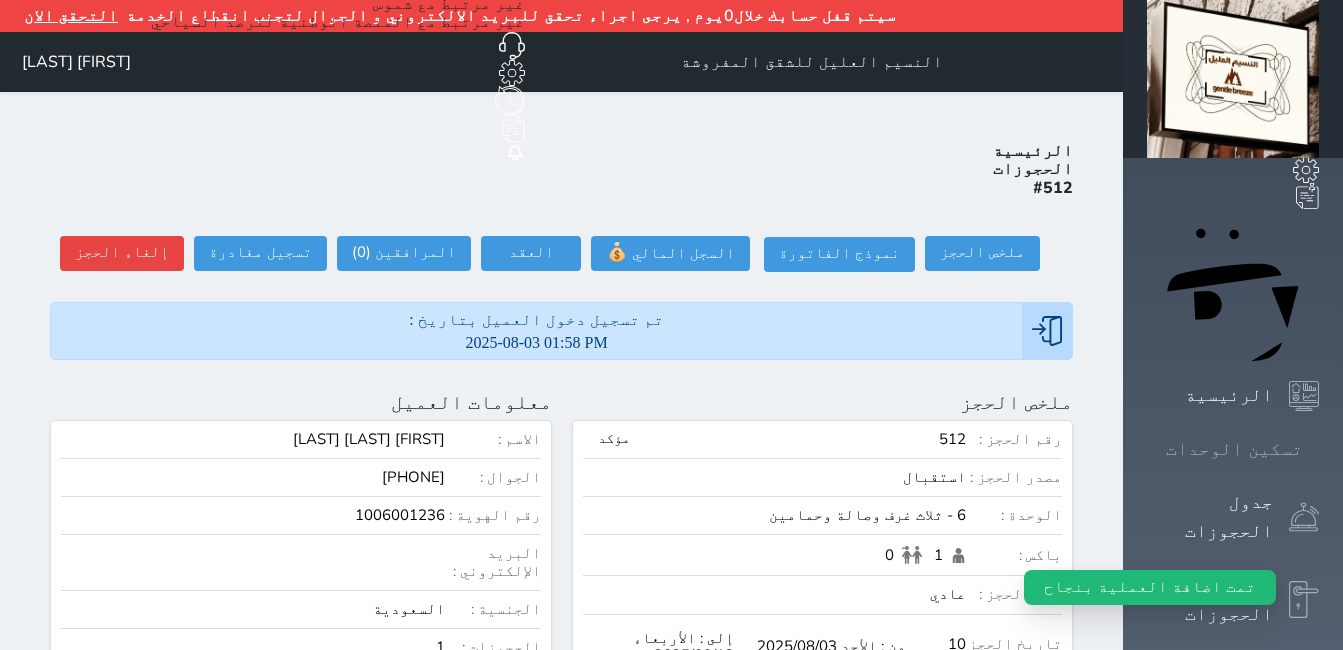 click on "تسكين الوحدات" at bounding box center [1233, 449] 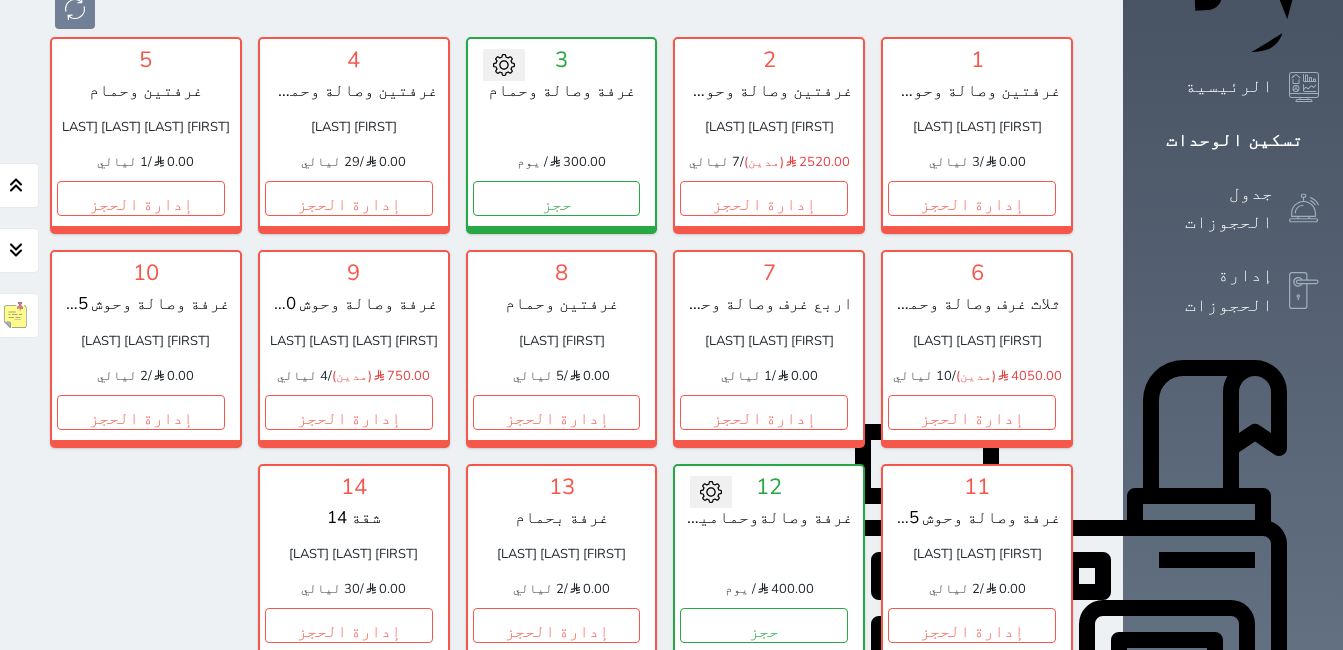 scroll, scrollTop: 310, scrollLeft: 0, axis: vertical 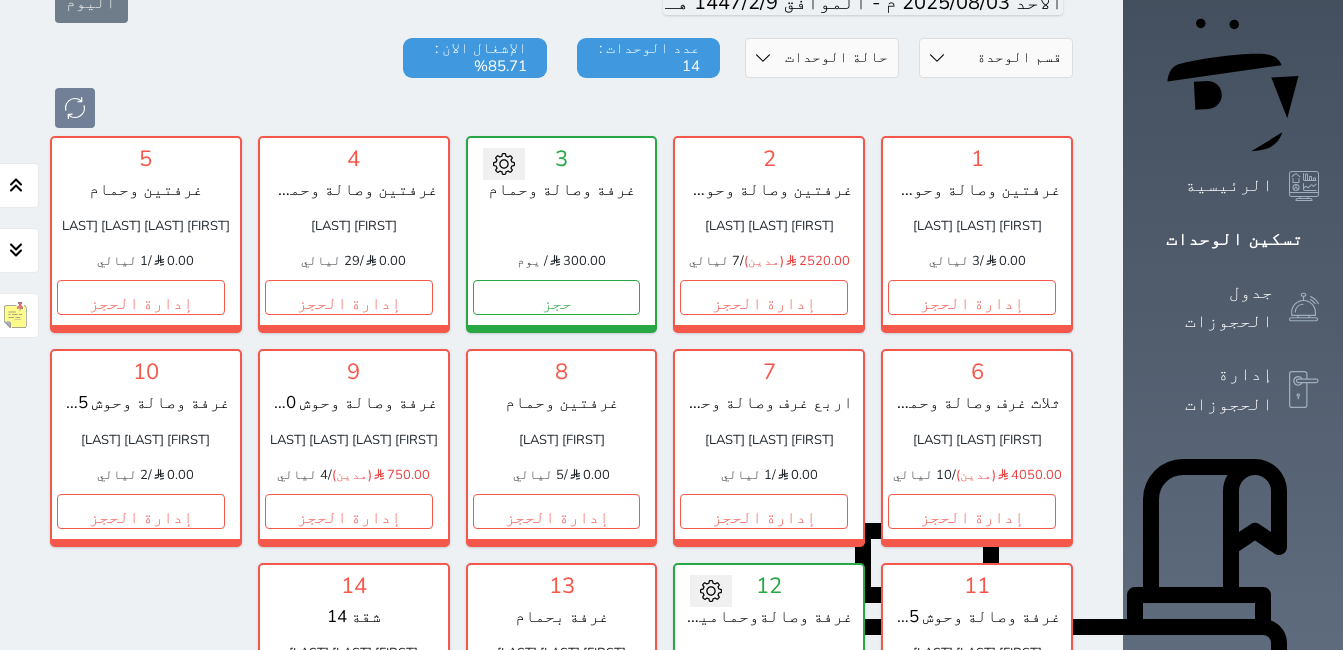click on "1   غرفتين وصالة وحوش 30م
[FIRST] [LAST] [LAST]
0.00
/   3 ليالي           إدارة الحجز               تغيير الحالة الى صيانة                   التاريخ المتوقع للانتهاء       حفظ                   2   غرفتين وصالة وحوش 18م
[FIRST] [LAST] [LAST]
2520.00
(مدين)
/   7 ليالي           إدارة الحجز               تغيير الحالة الى صيانة                   التاريخ المتوقع للانتهاء       حفظ
تحويل لتحت الصيانة
تحويل لتحت التنظيف
3   غرفة وصالة وحمام
300.00
/ يوم       حجز" at bounding box center (561, 448) 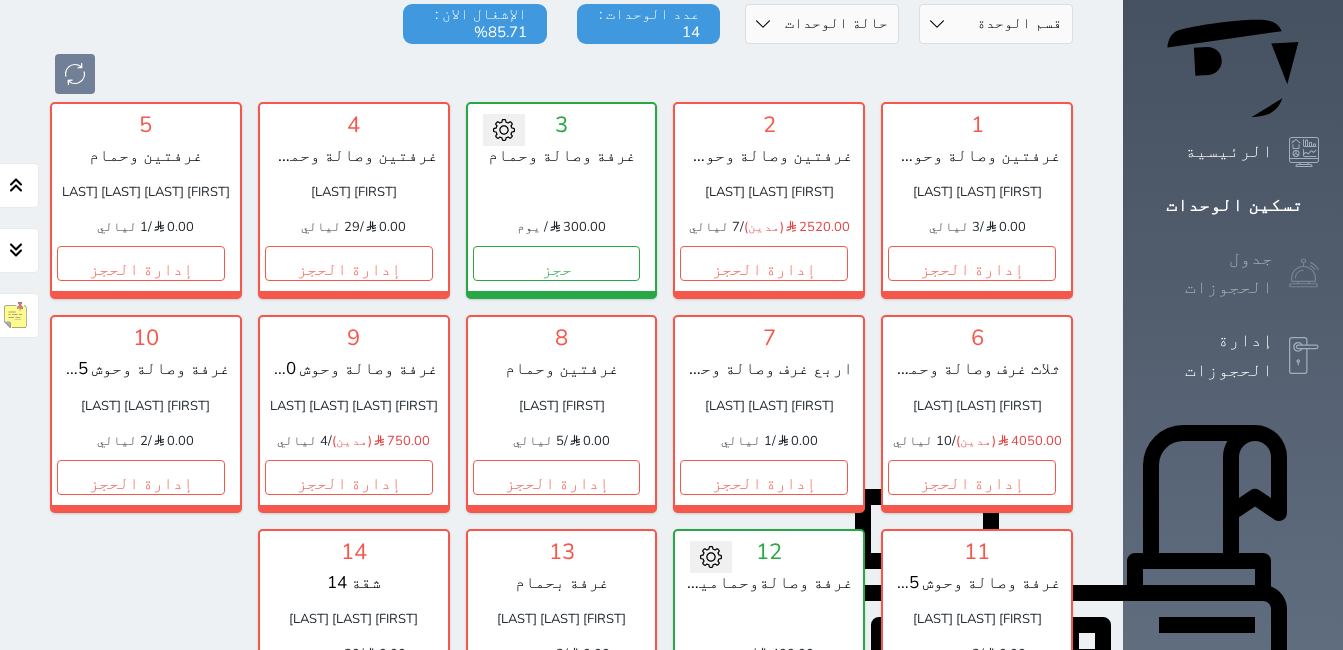 scroll, scrollTop: 110, scrollLeft: 0, axis: vertical 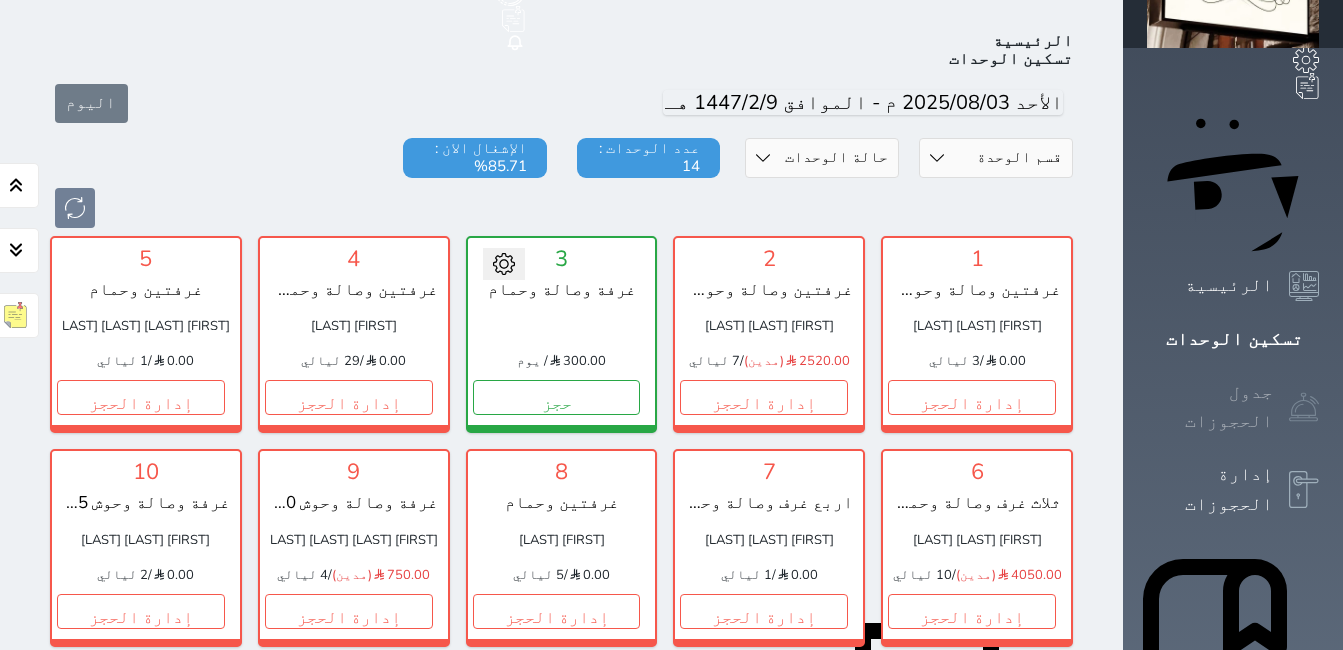 click 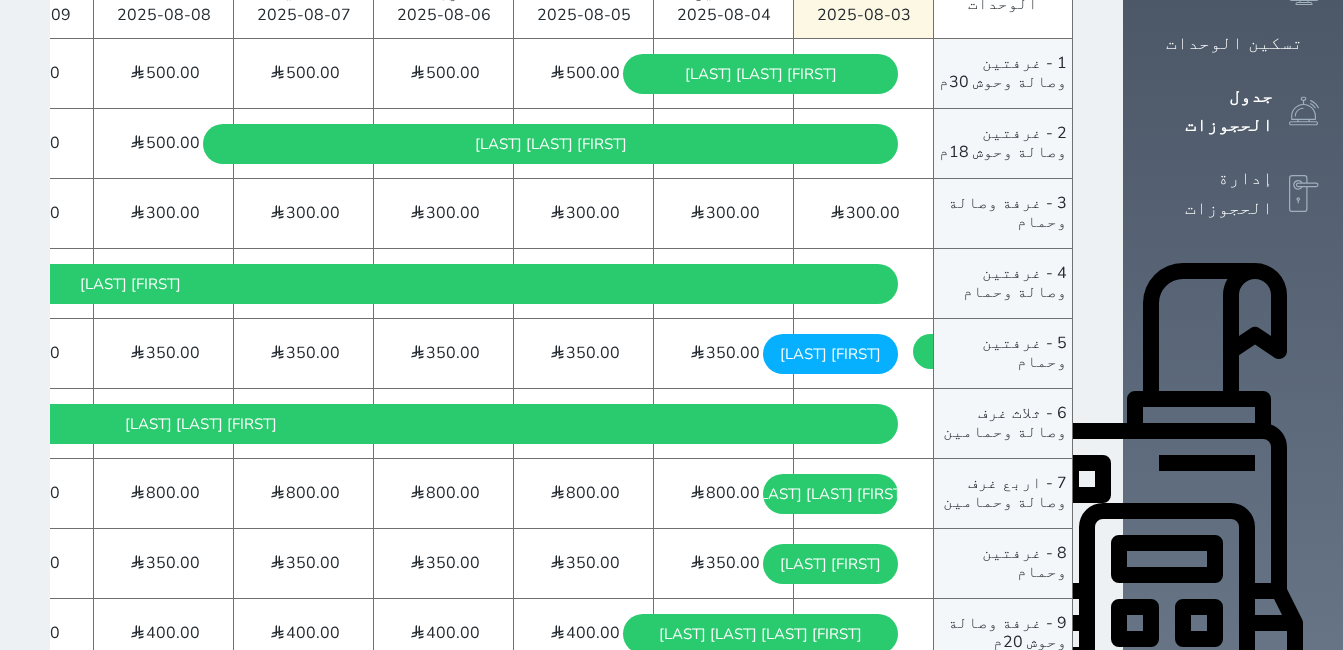 scroll, scrollTop: 291, scrollLeft: 0, axis: vertical 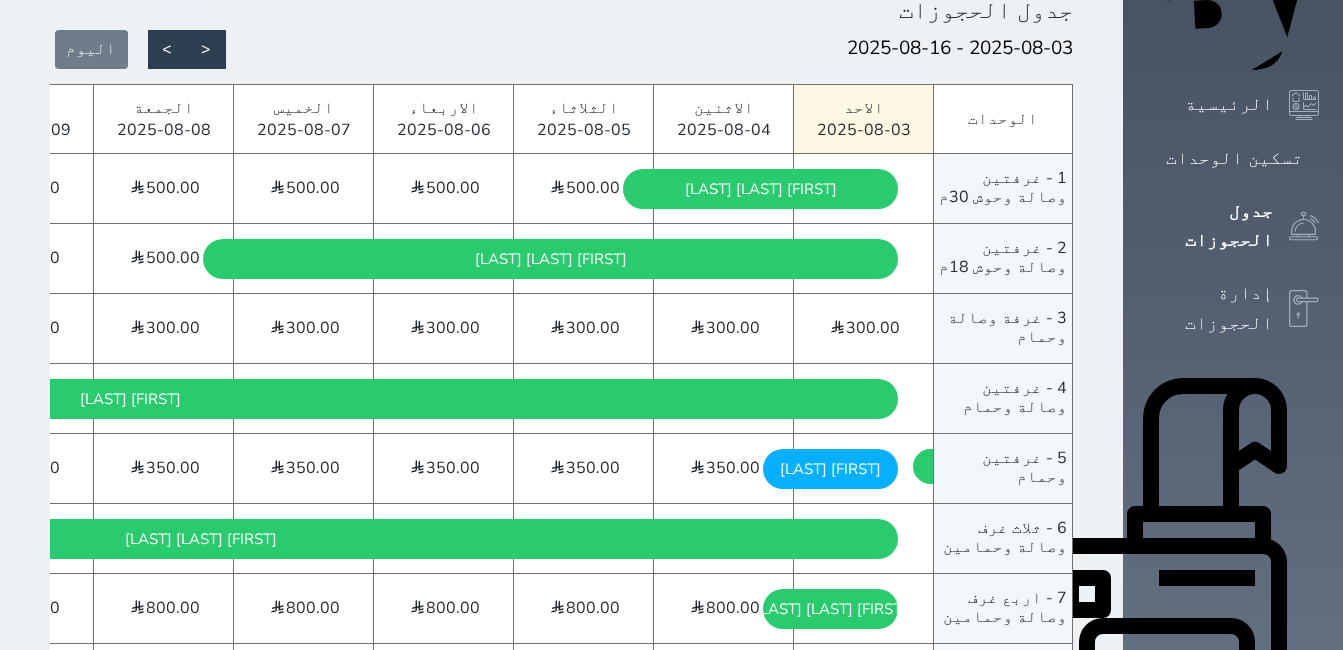 click on "[FIRST] [LAST]
الأحد - 2025/08/03" at bounding box center (830, 469) 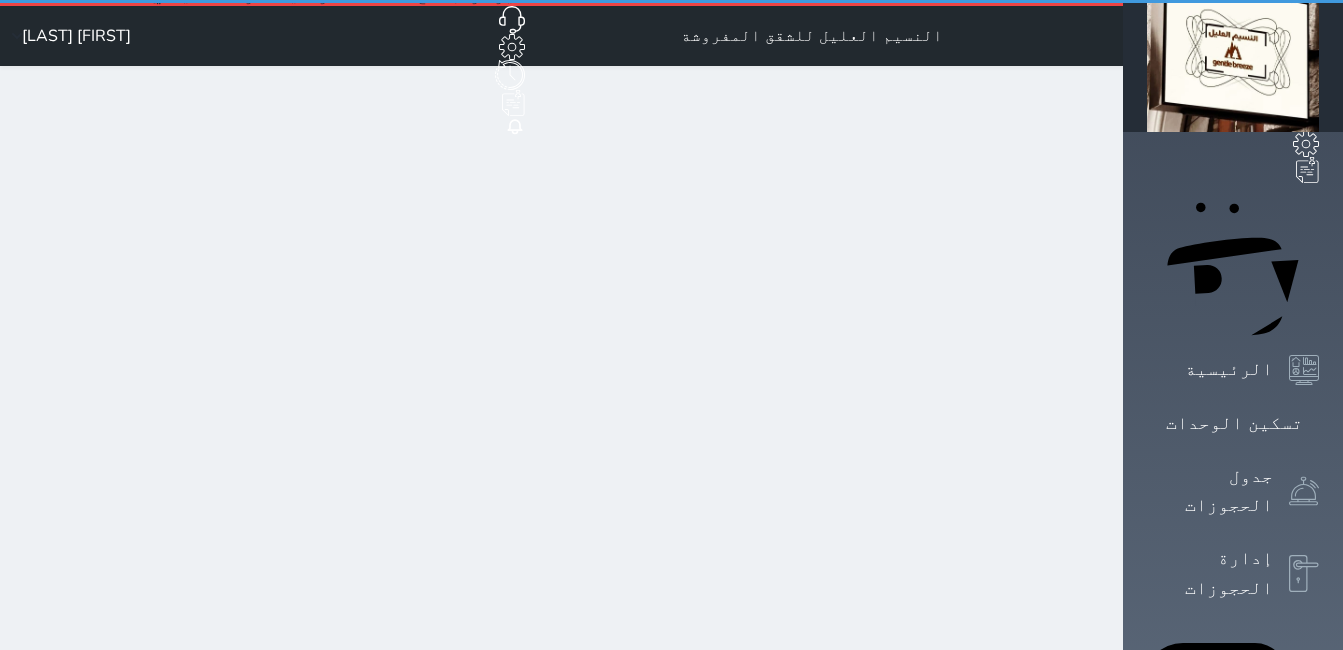 scroll, scrollTop: 0, scrollLeft: 0, axis: both 